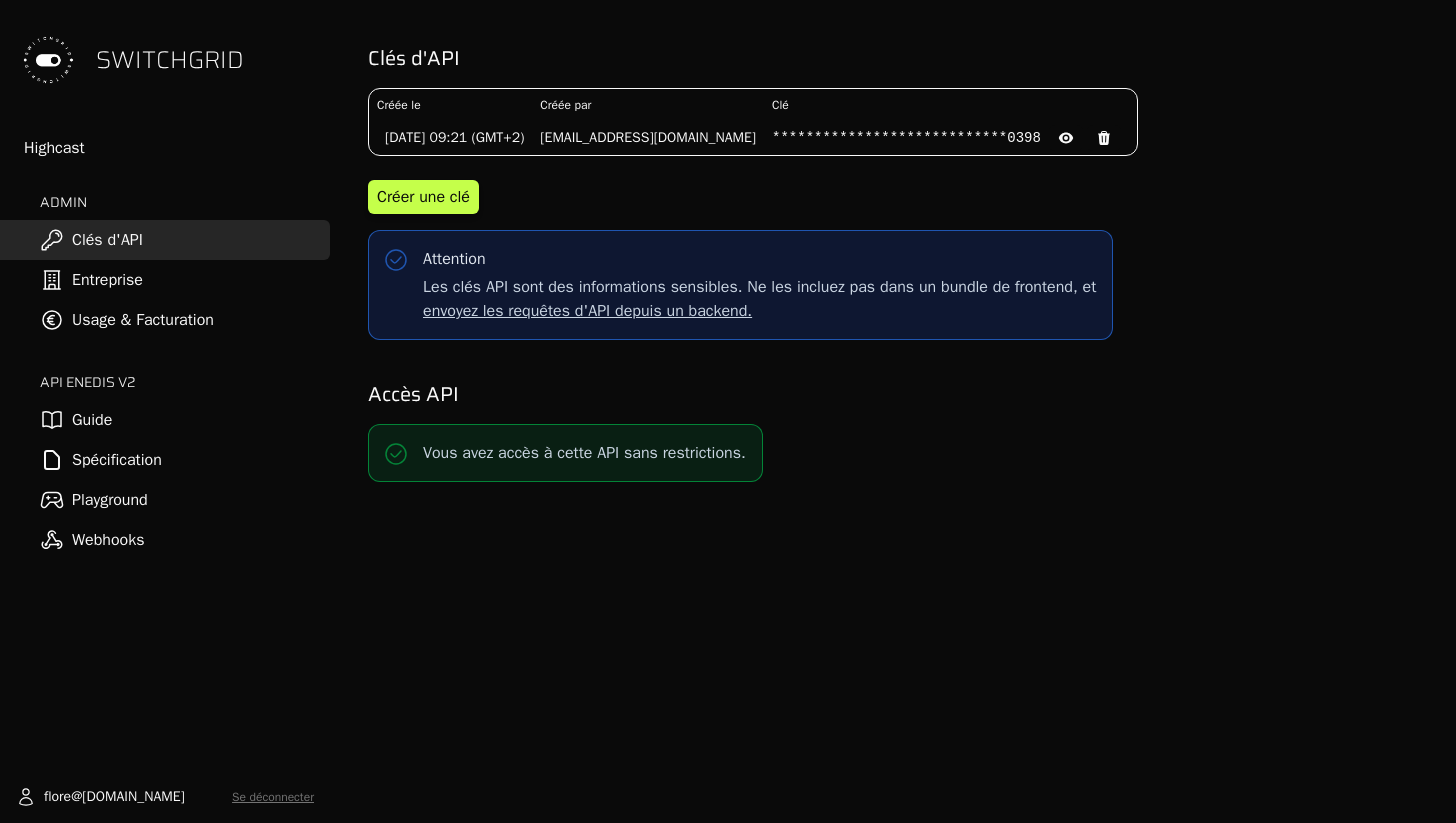 scroll, scrollTop: 0, scrollLeft: 0, axis: both 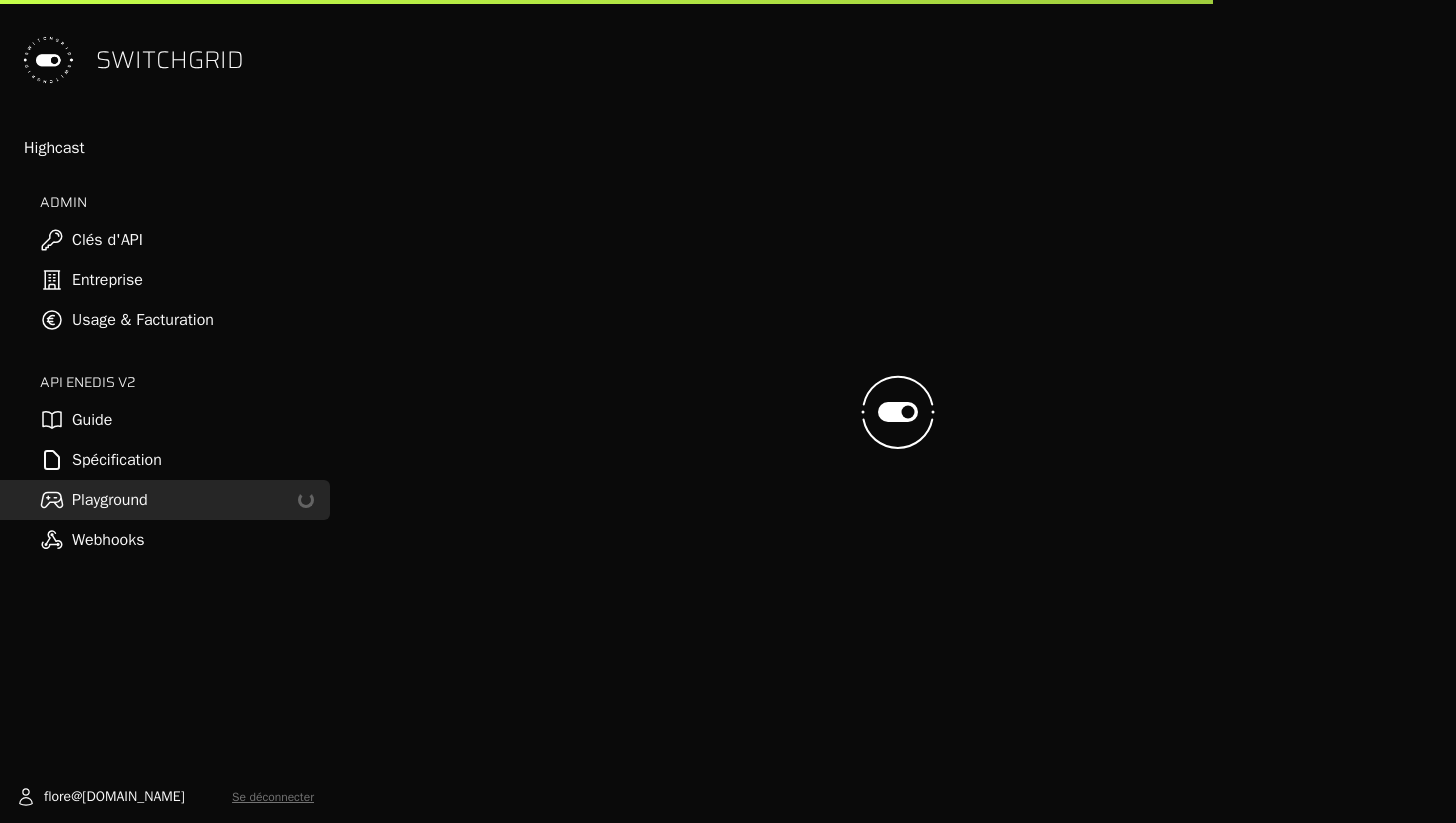 click on "Spécification" at bounding box center [165, 460] 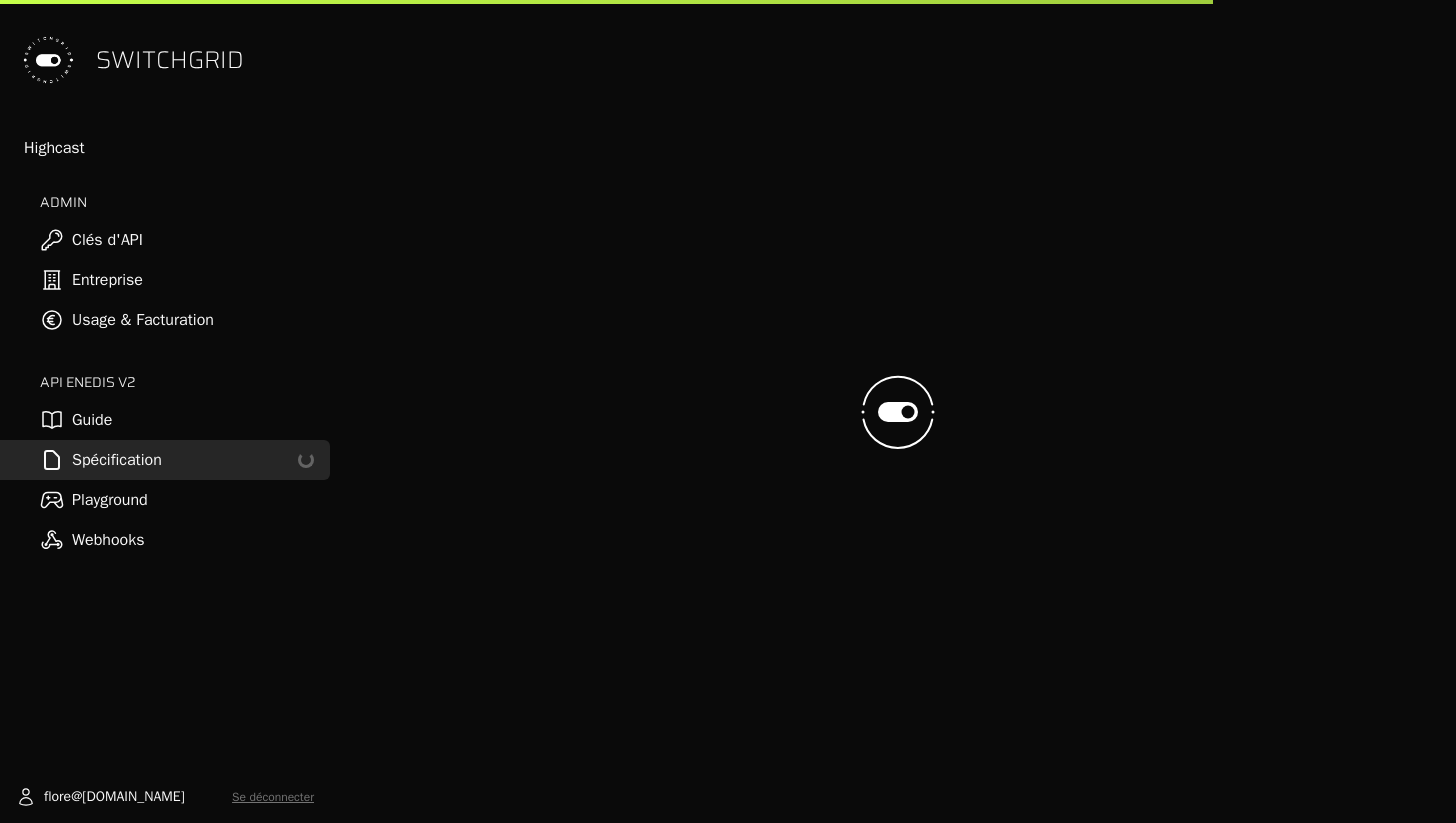 select on "**********" 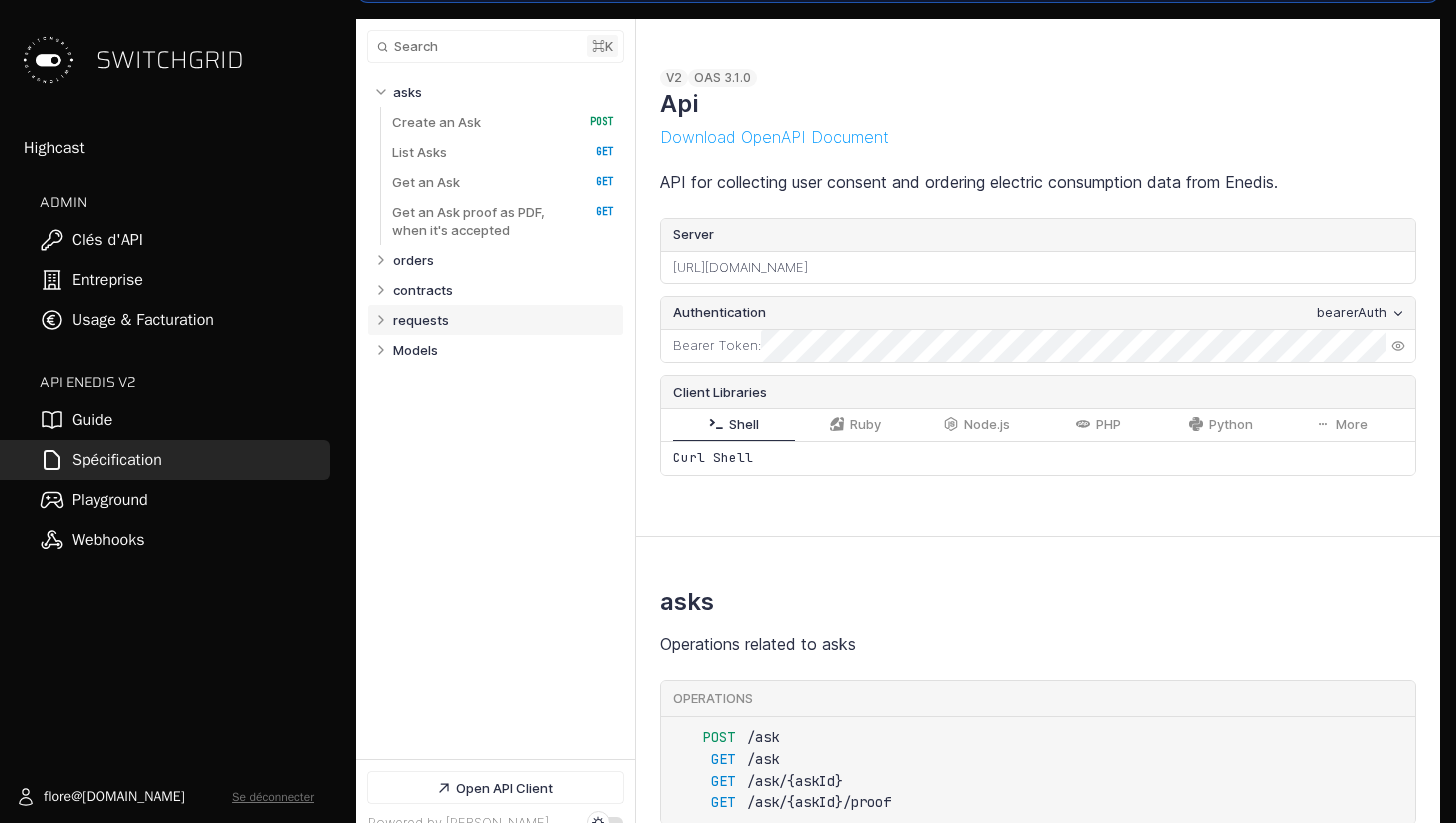 select on "**********" 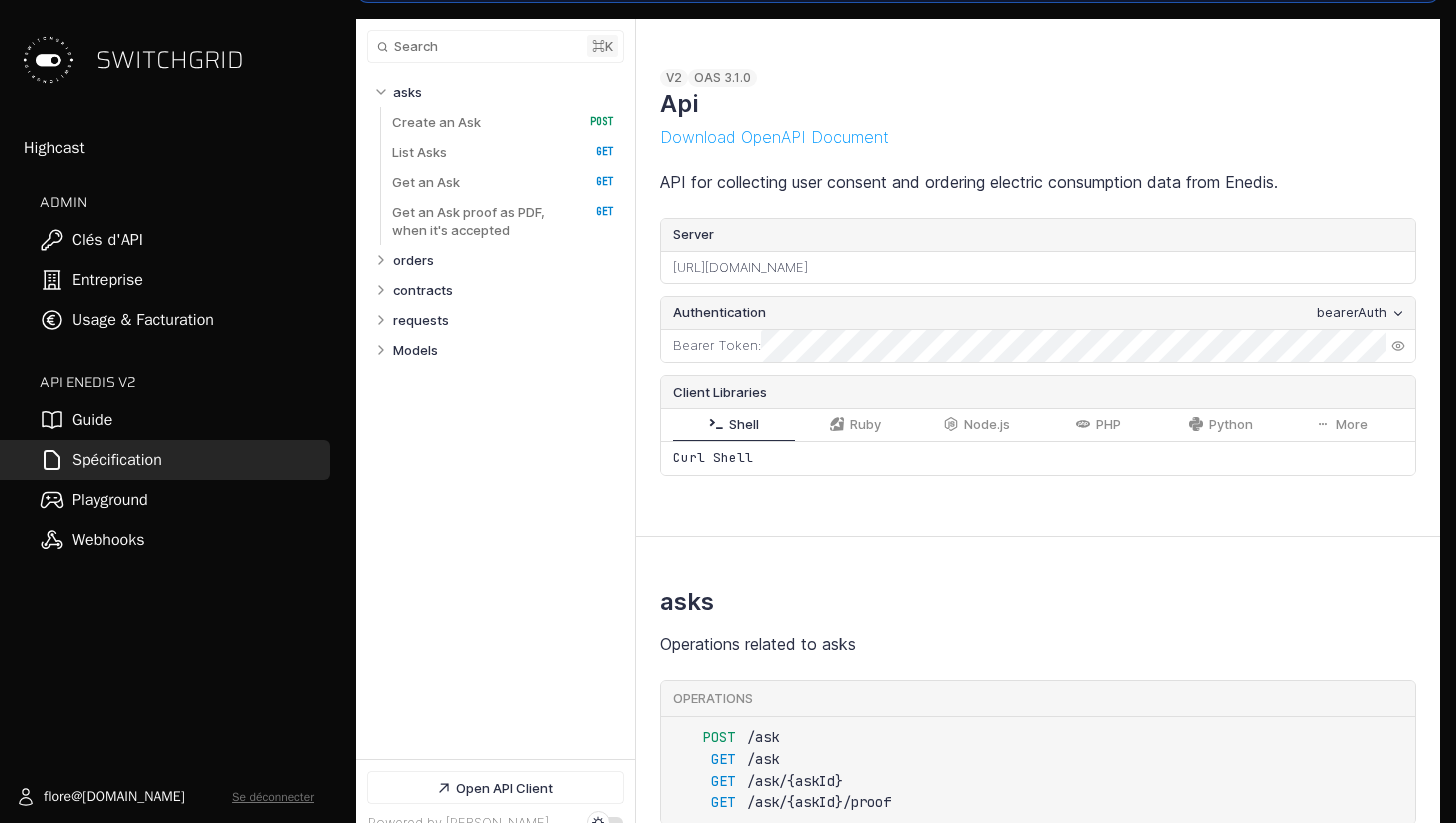 select on "**********" 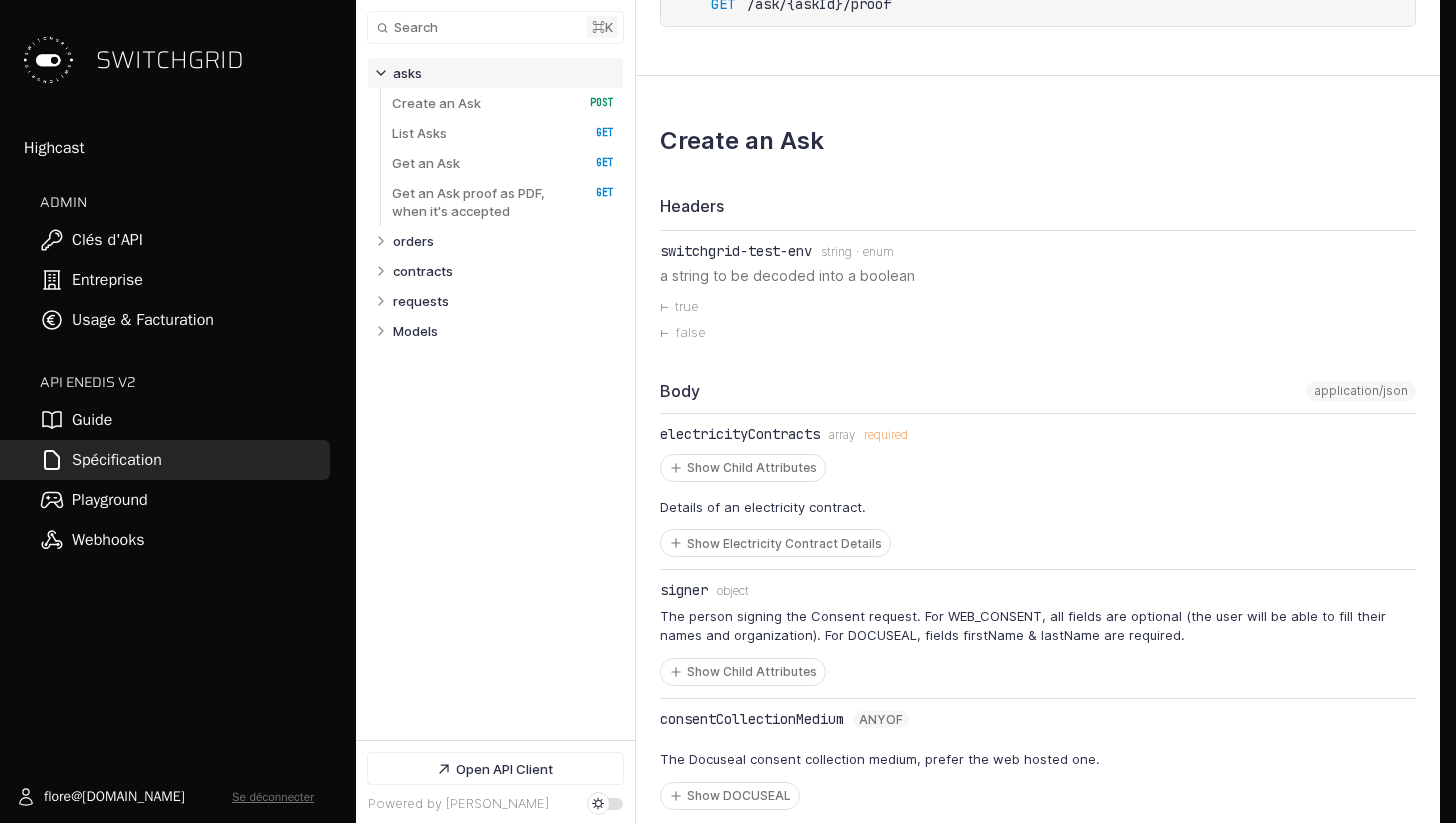 scroll, scrollTop: 855, scrollLeft: 0, axis: vertical 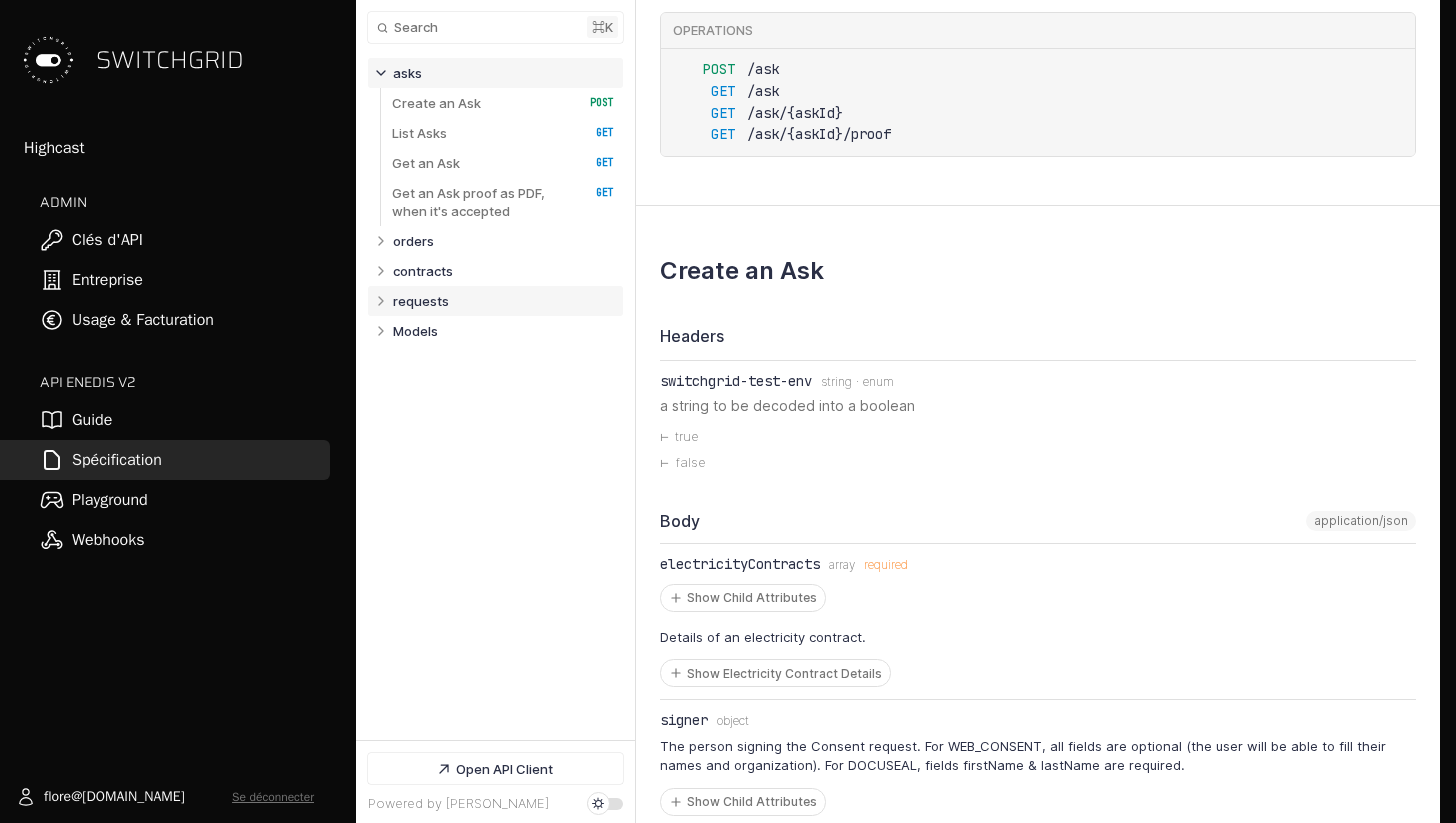 click on "requests" at bounding box center [421, 301] 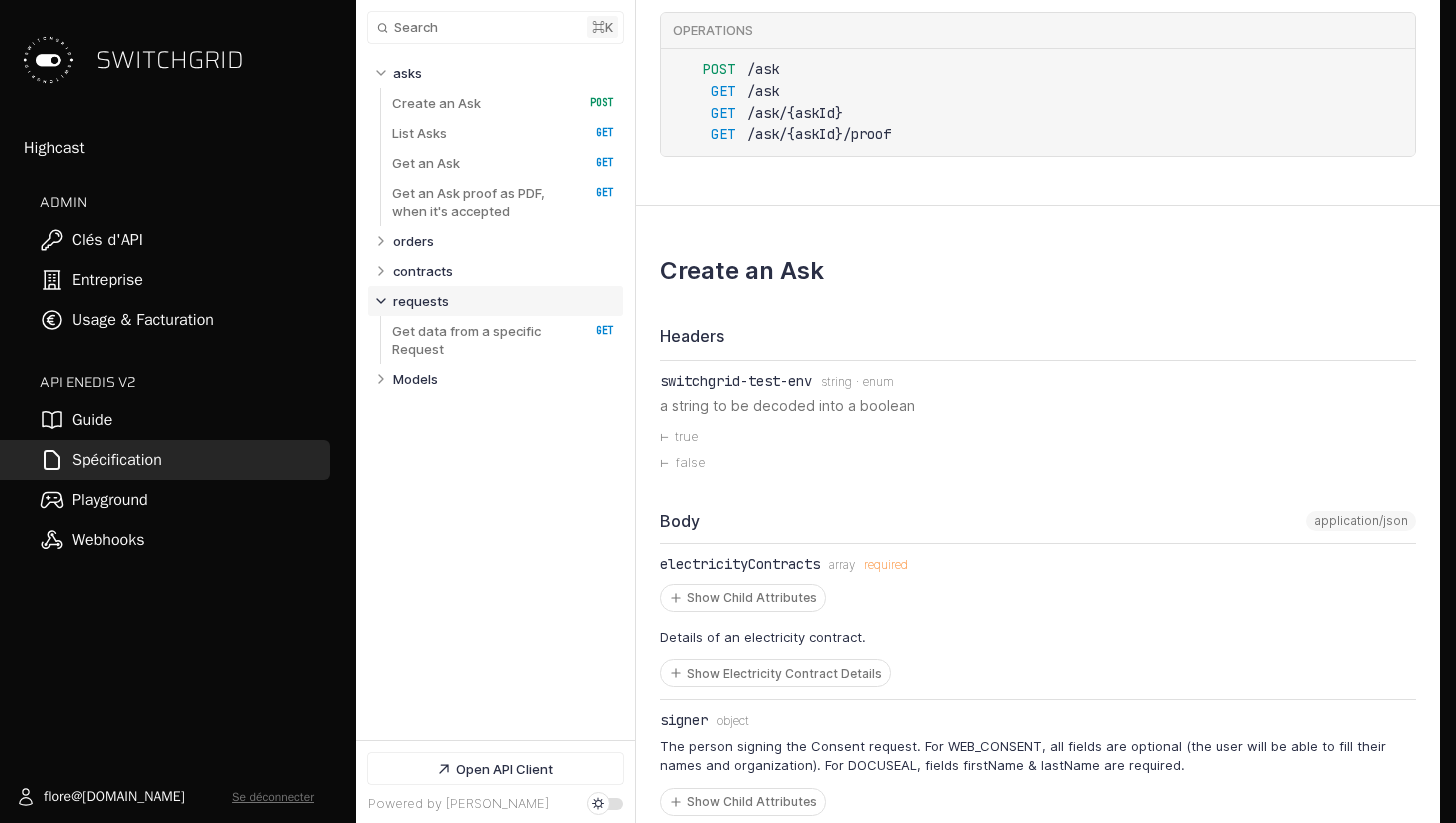 scroll, scrollTop: 8366, scrollLeft: 0, axis: vertical 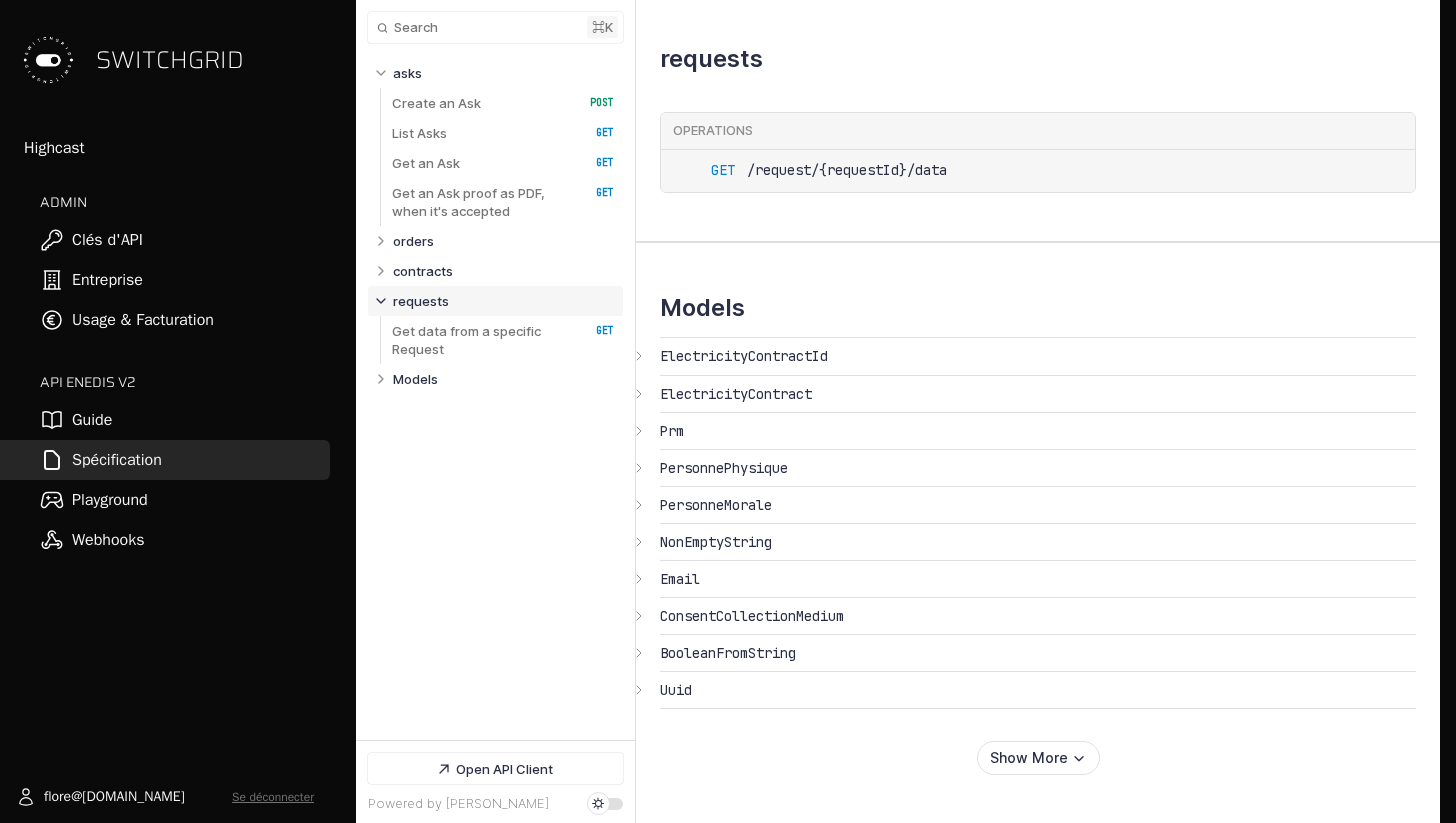 select on "**********" 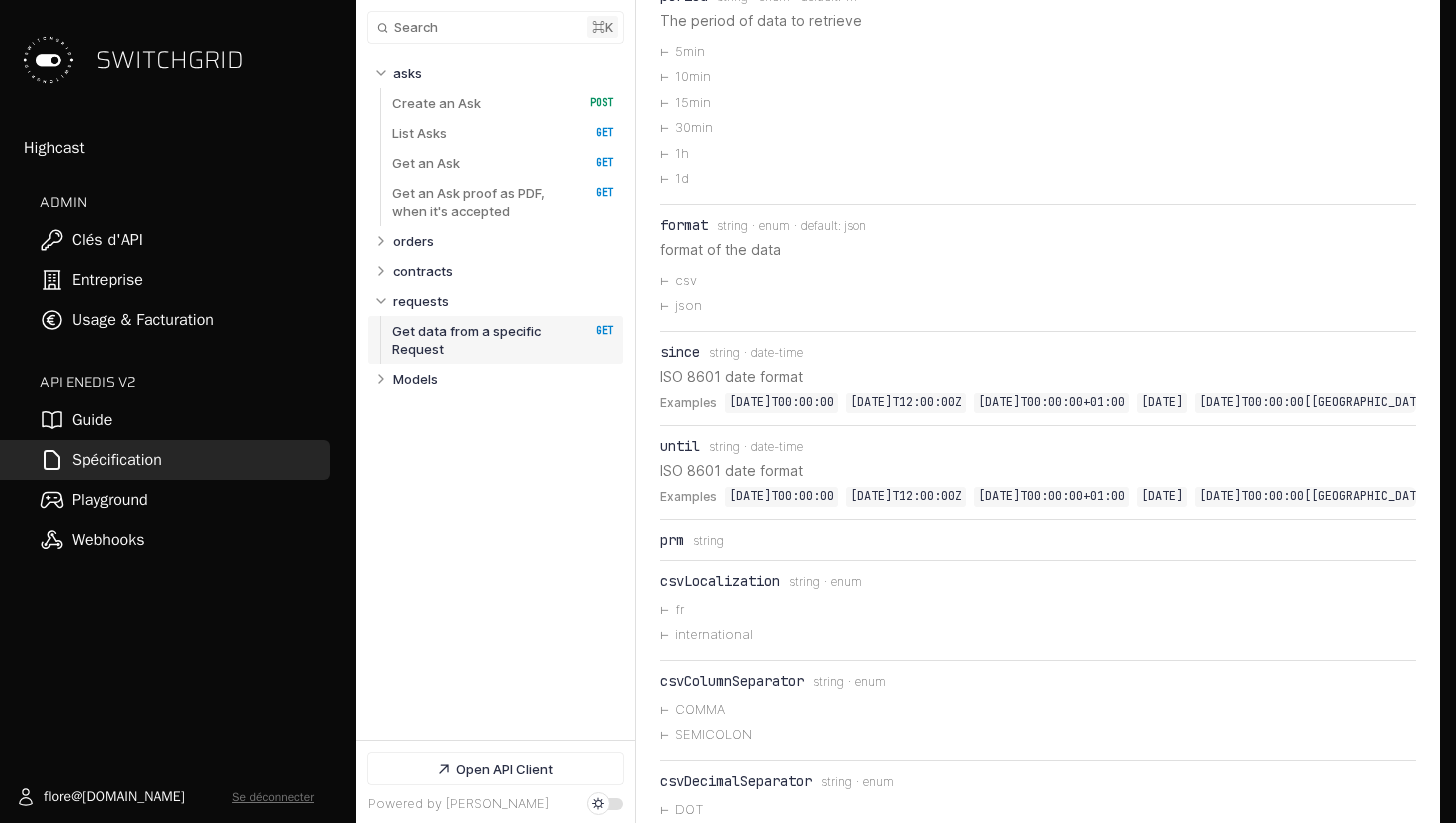 scroll, scrollTop: 8884, scrollLeft: 0, axis: vertical 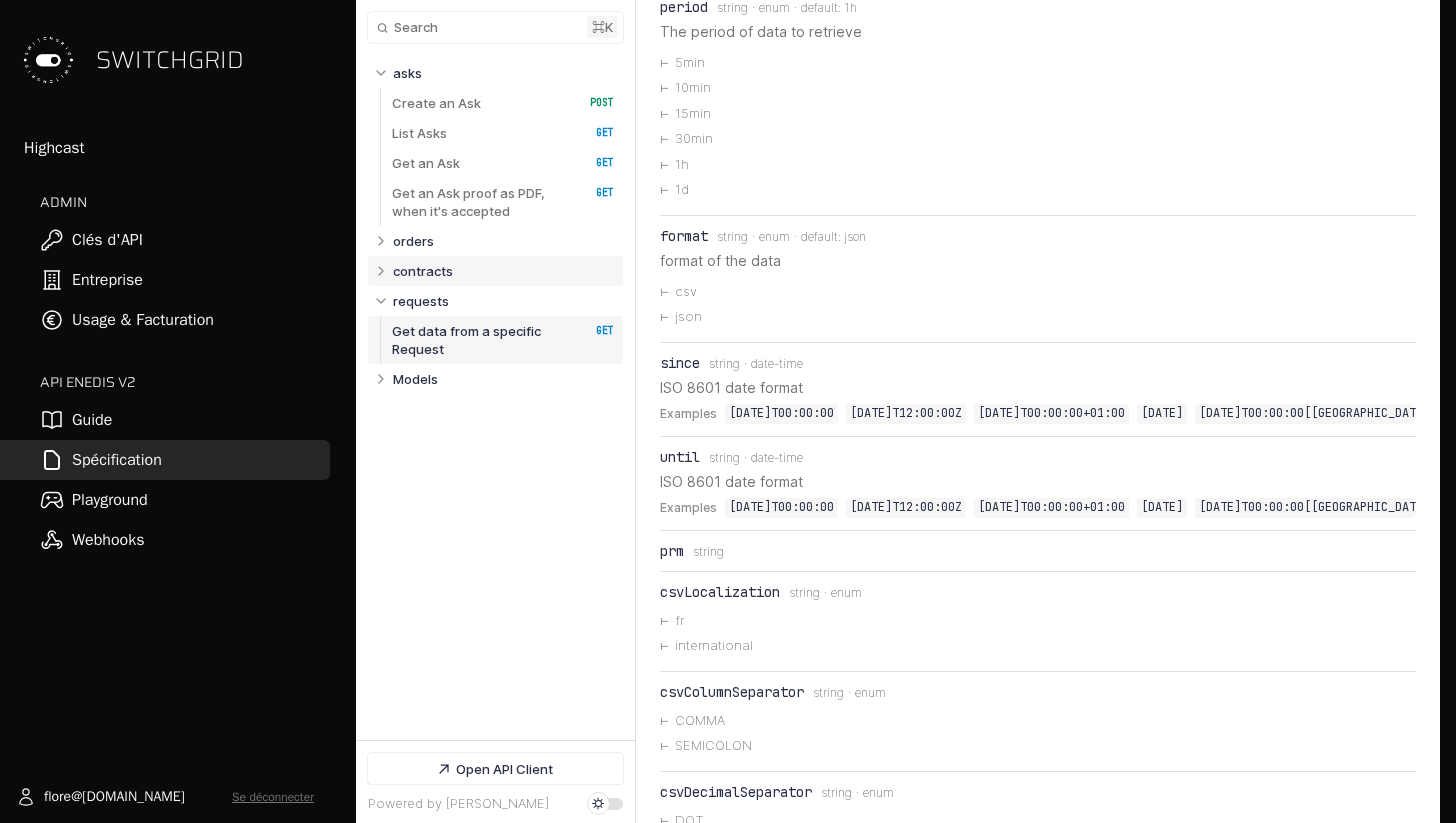 click on "contracts" at bounding box center [423, 271] 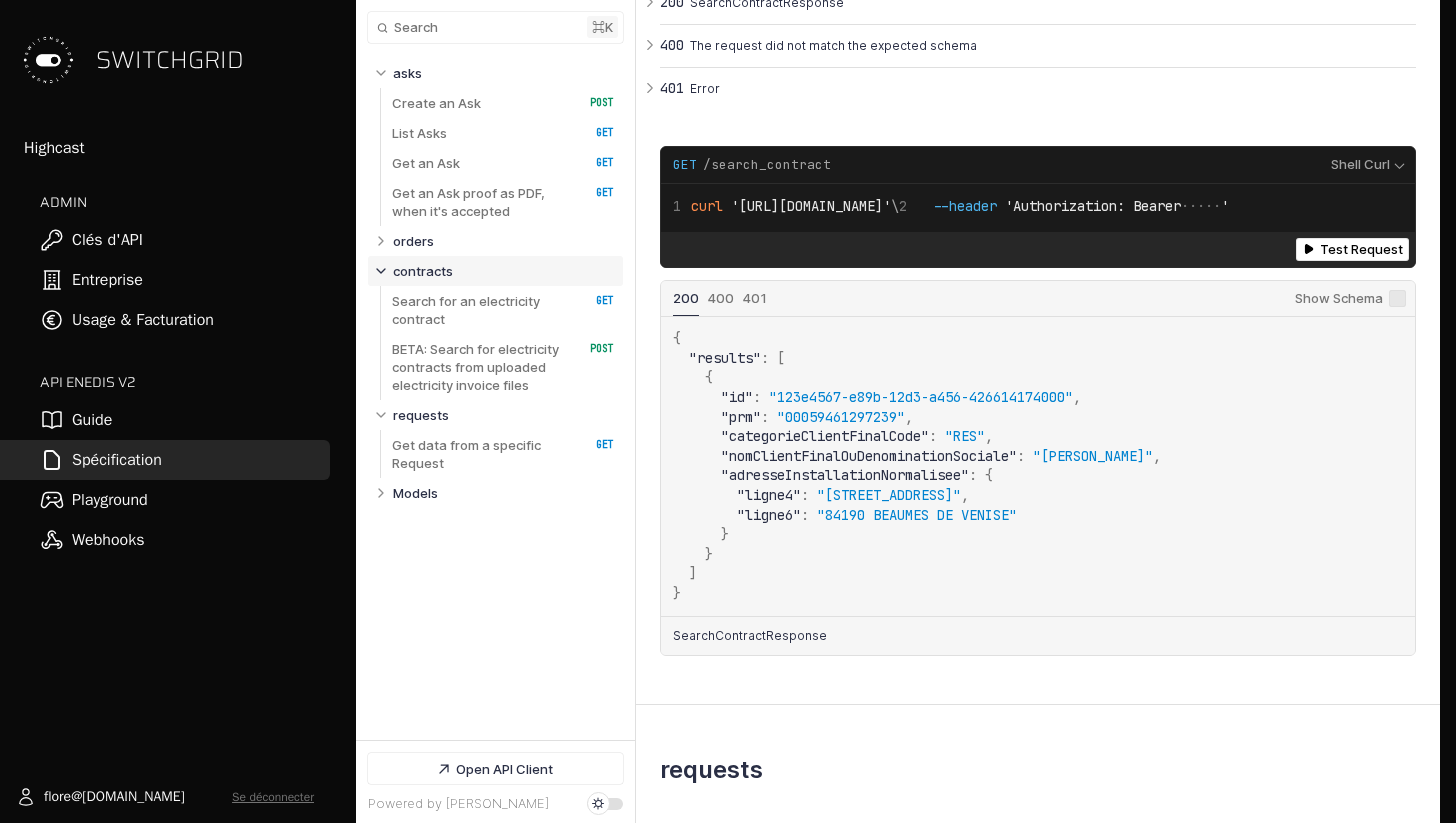 select on "**********" 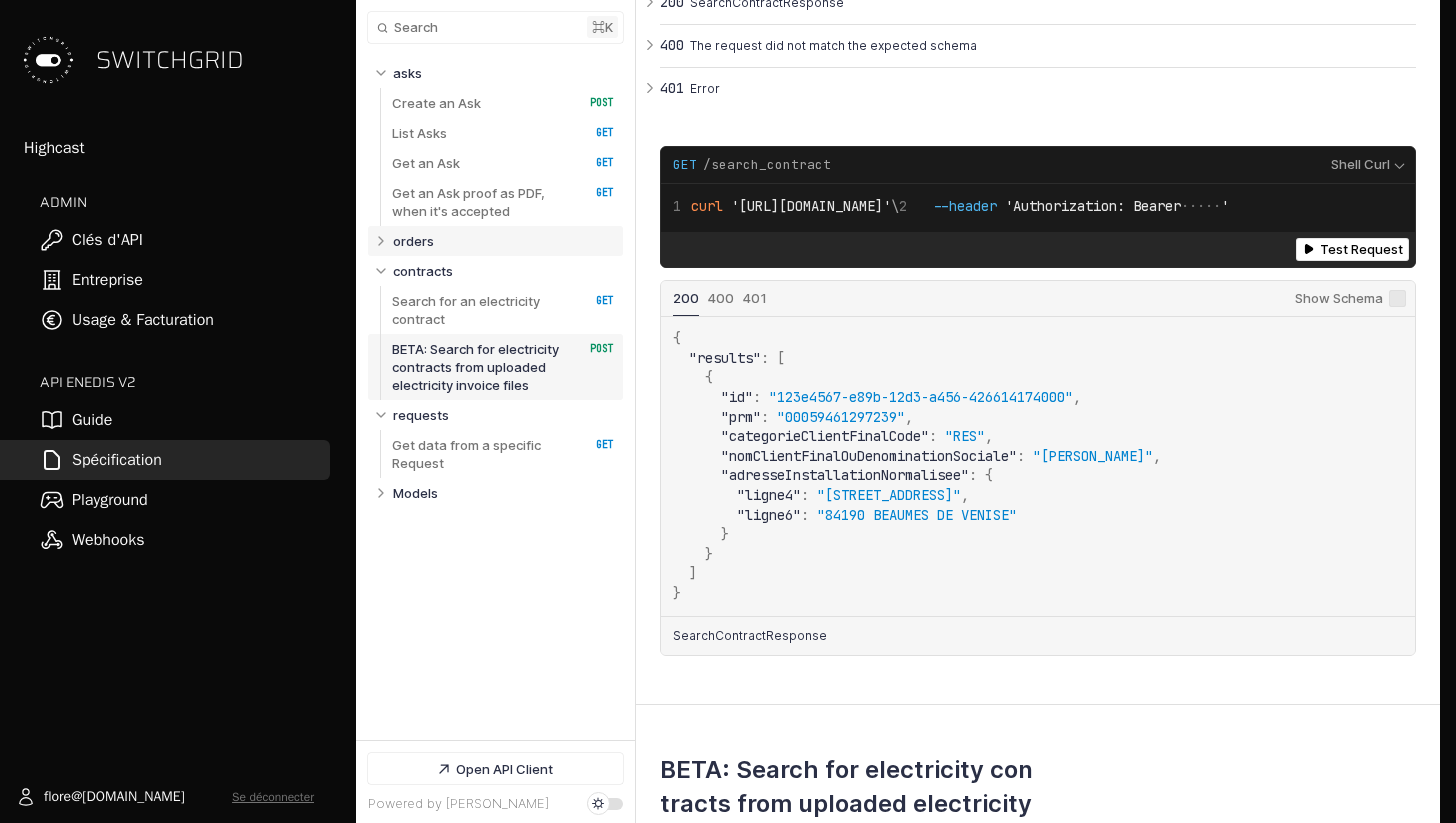 click on "orders" at bounding box center [413, 241] 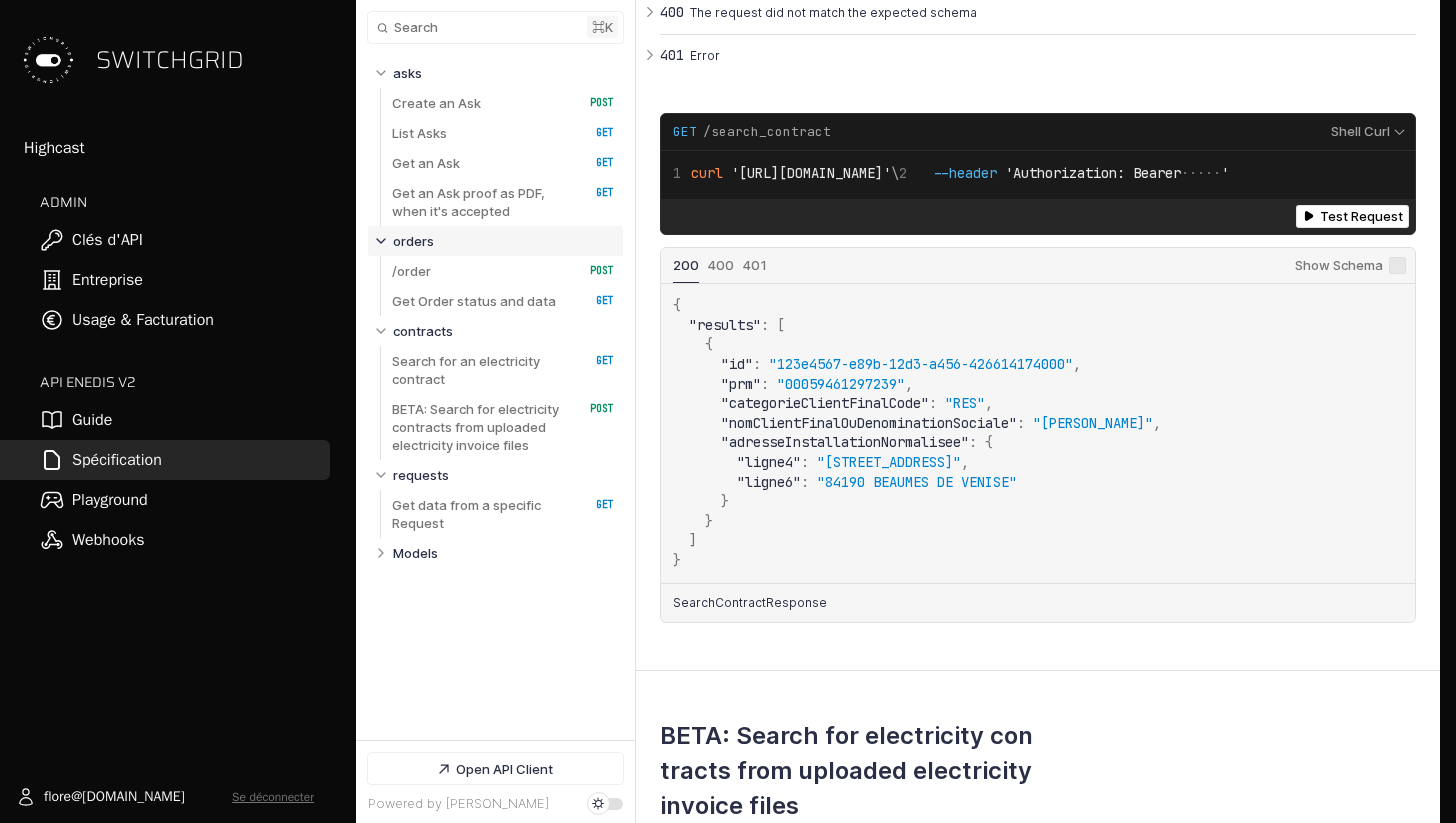 select on "**********" 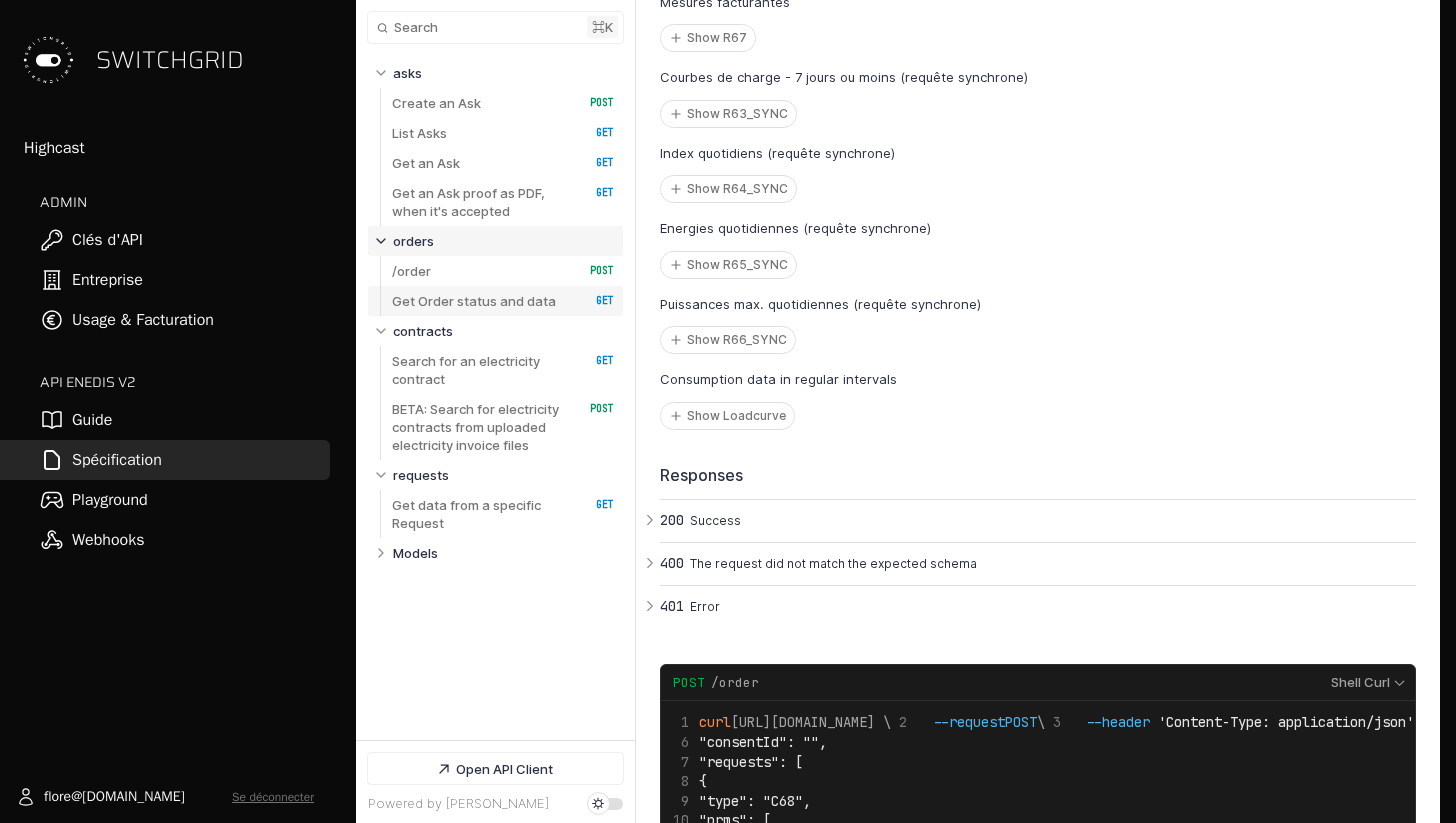 select on "**********" 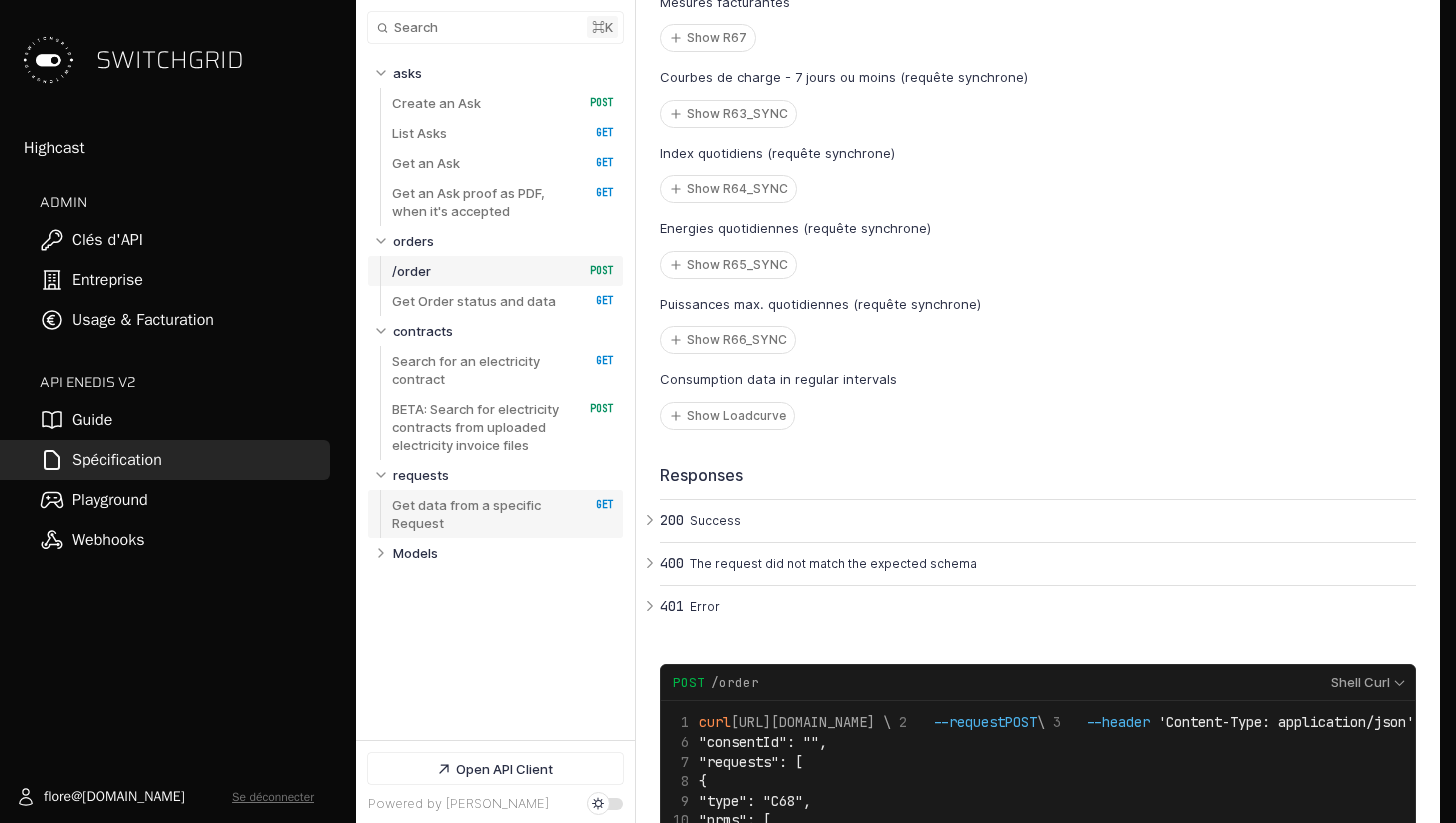 click on "Get data from a specific Request" at bounding box center (480, 514) 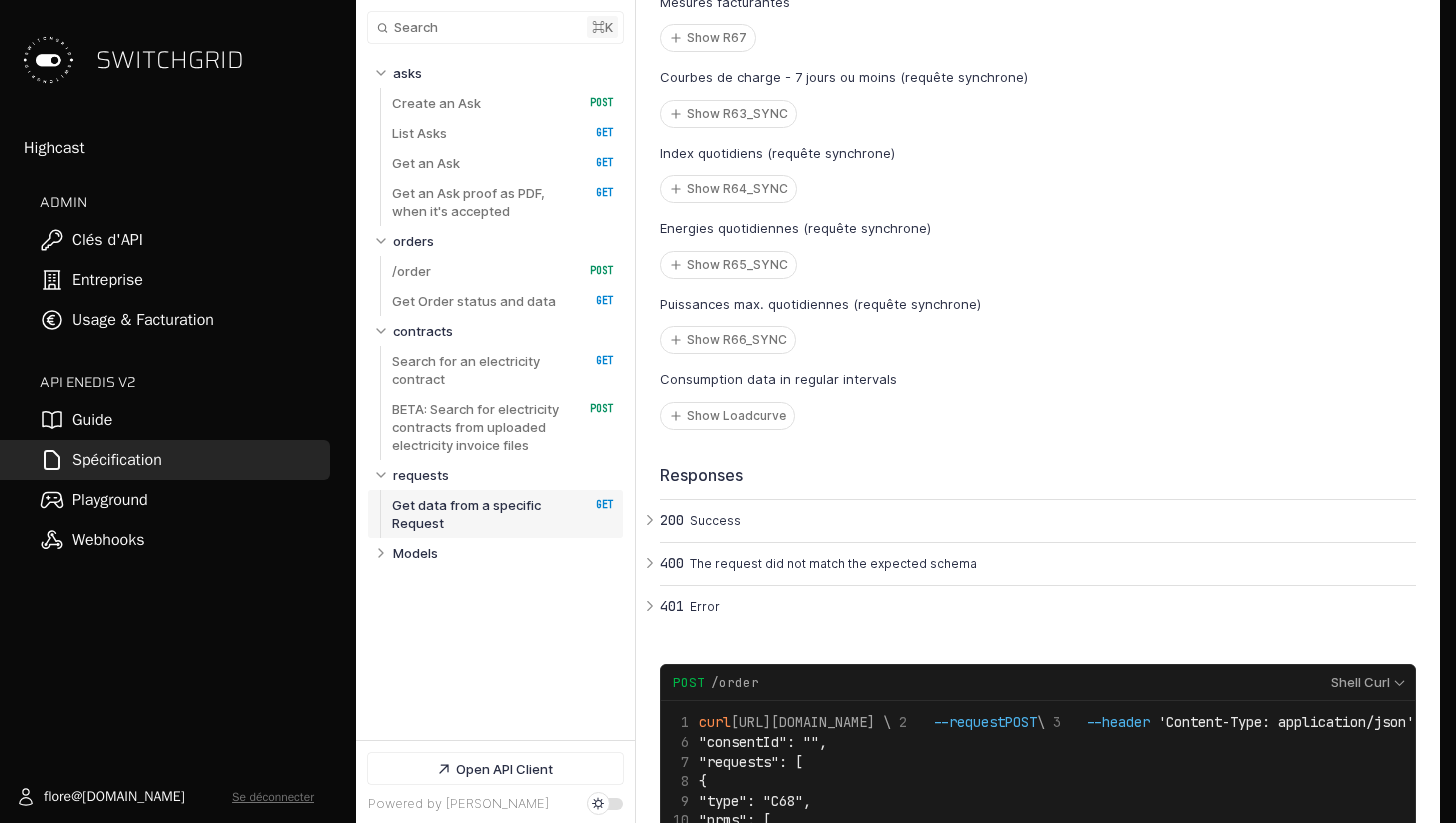 click on "Guide" at bounding box center (165, 420) 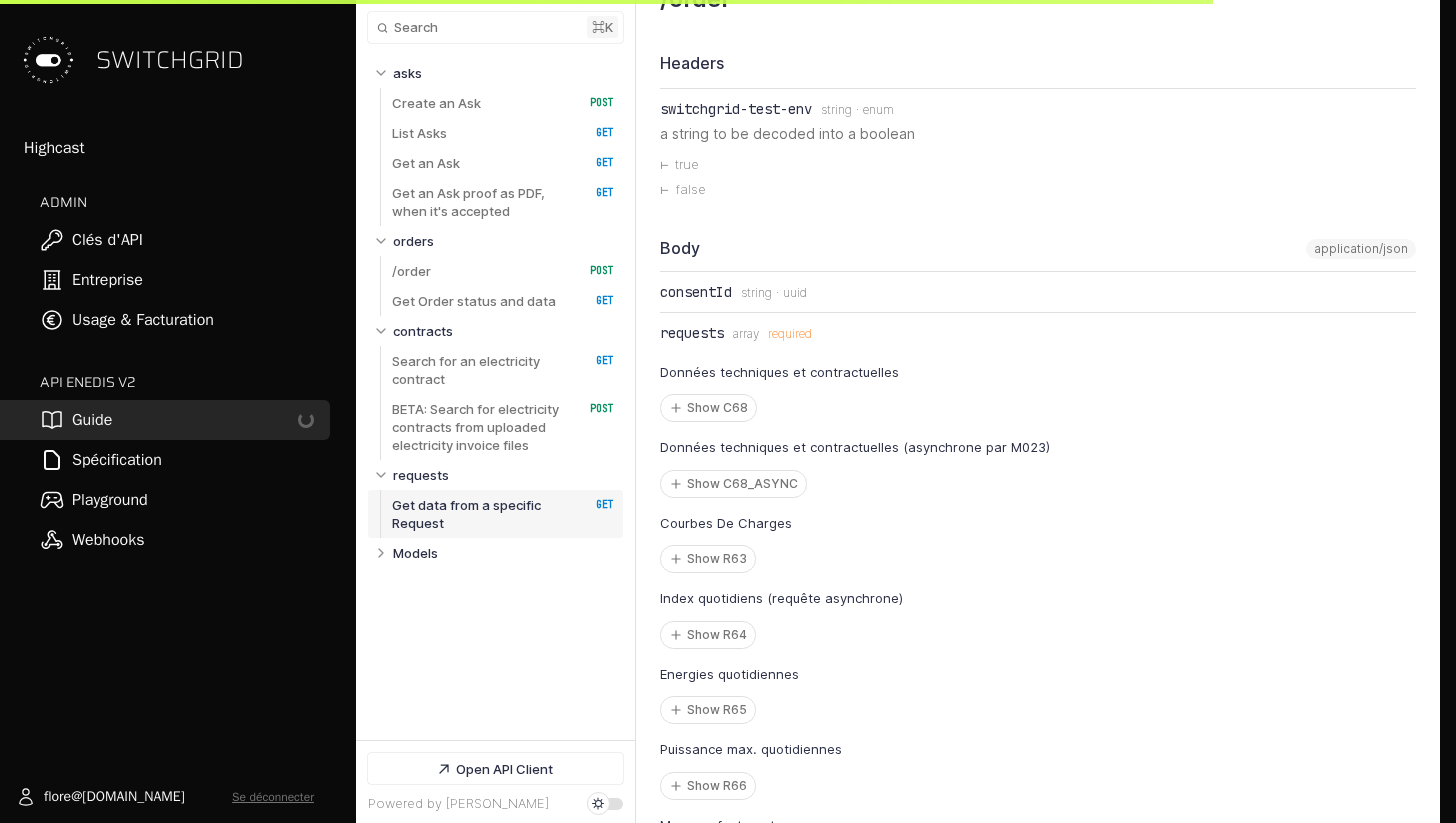 scroll, scrollTop: 9707, scrollLeft: 0, axis: vertical 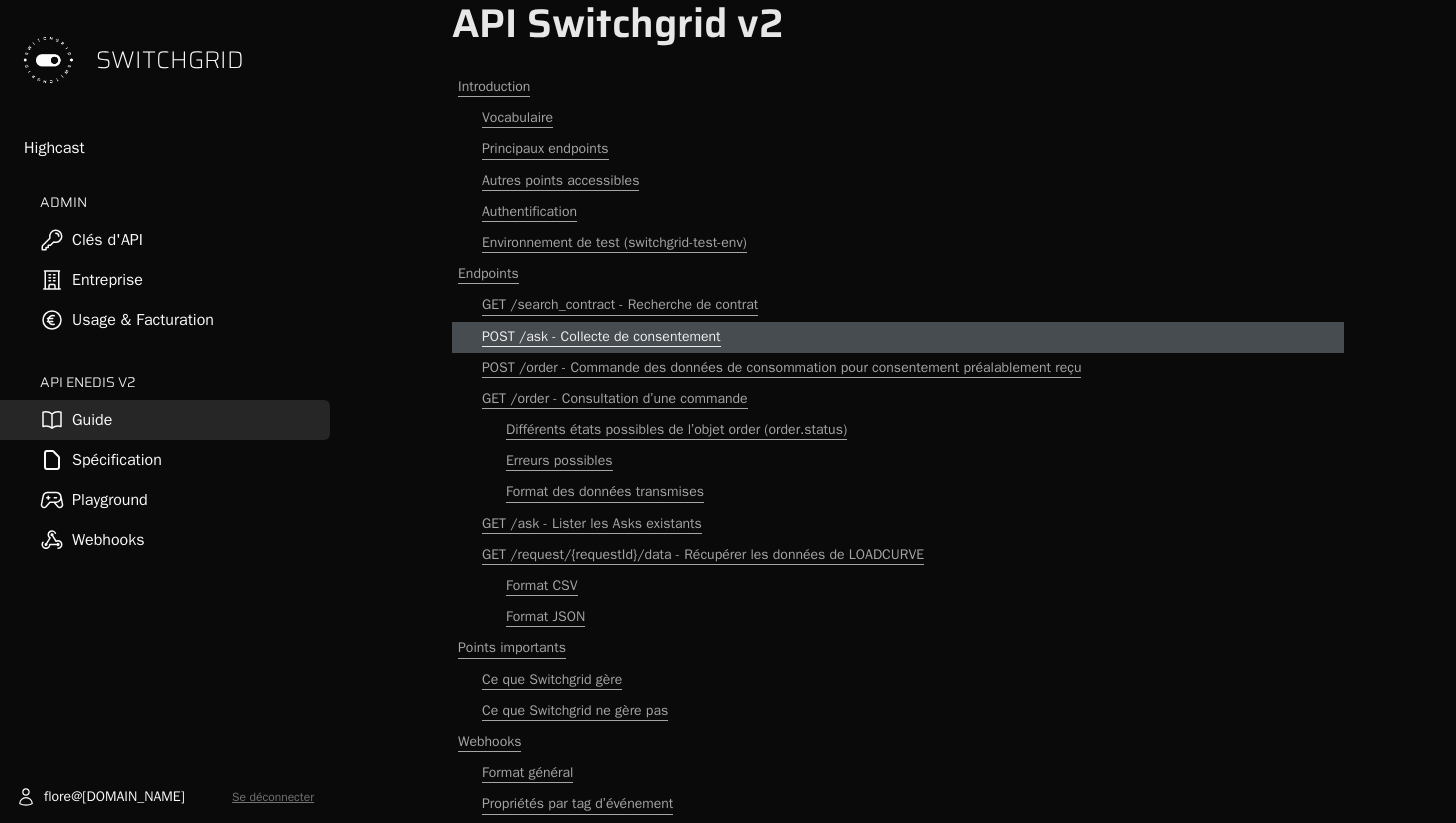 click on "POST /ask - Collecte de consentement" at bounding box center (601, 337) 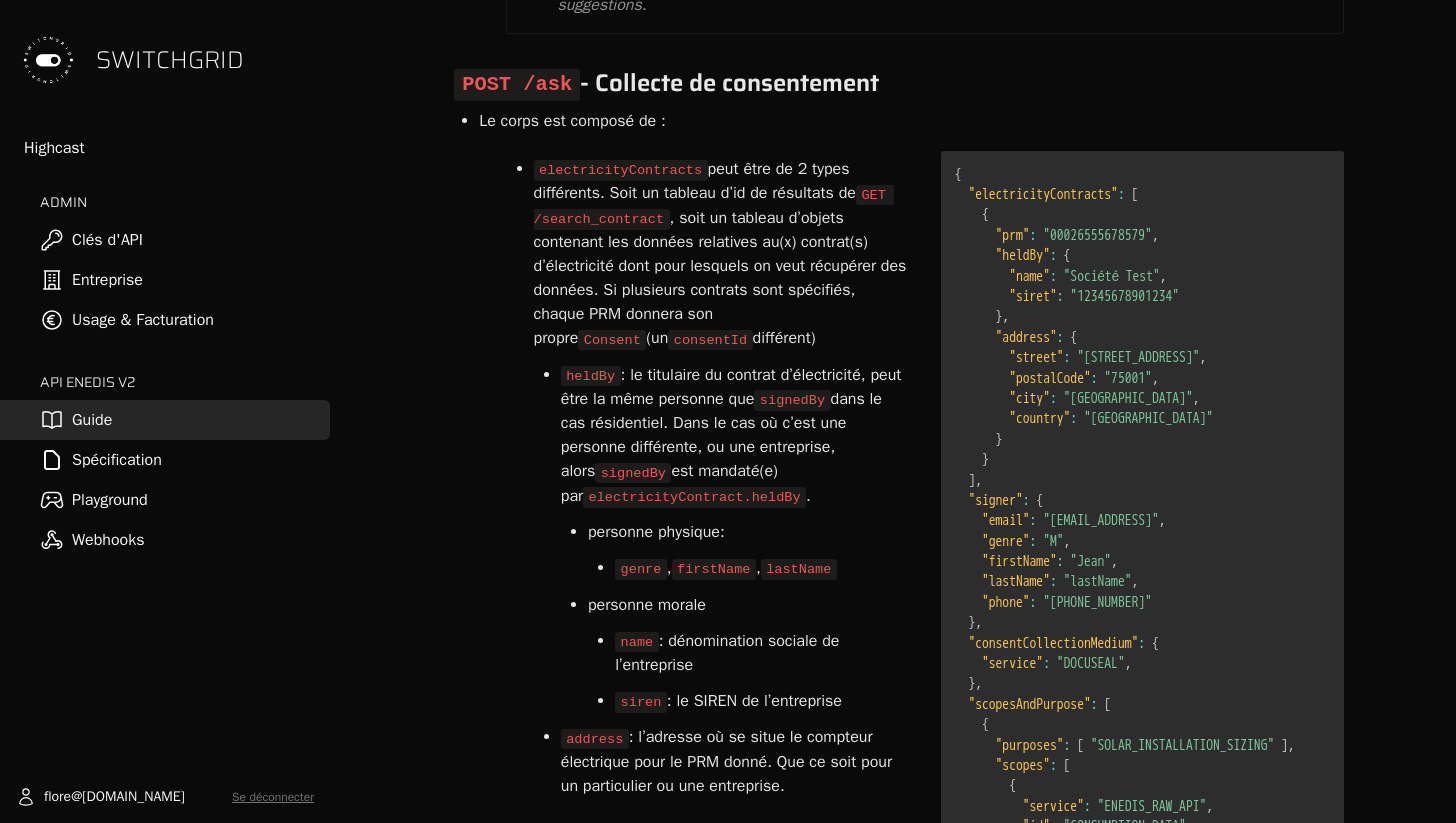 scroll, scrollTop: 13402, scrollLeft: 0, axis: vertical 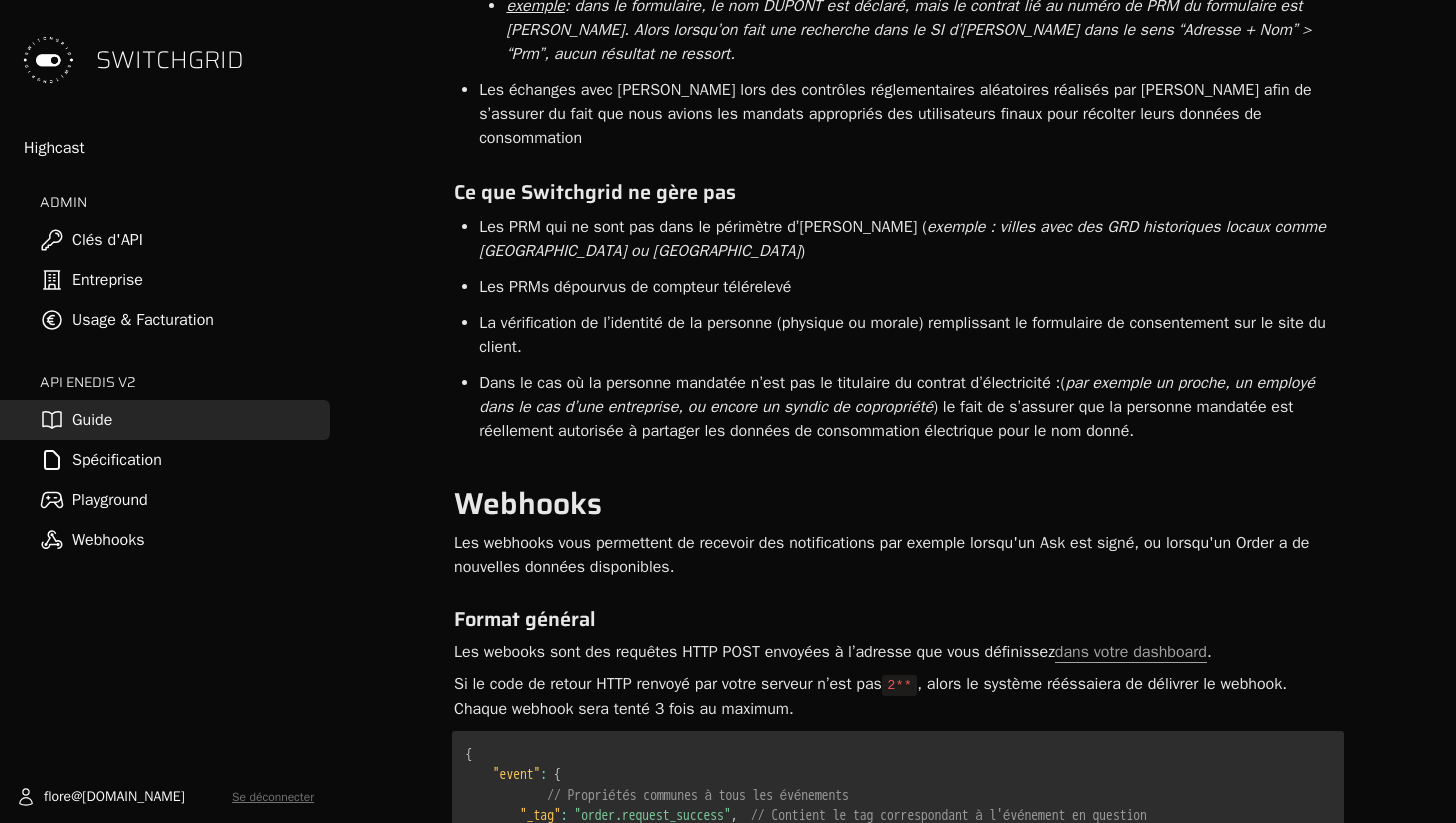 click on "Spécification" at bounding box center [165, 460] 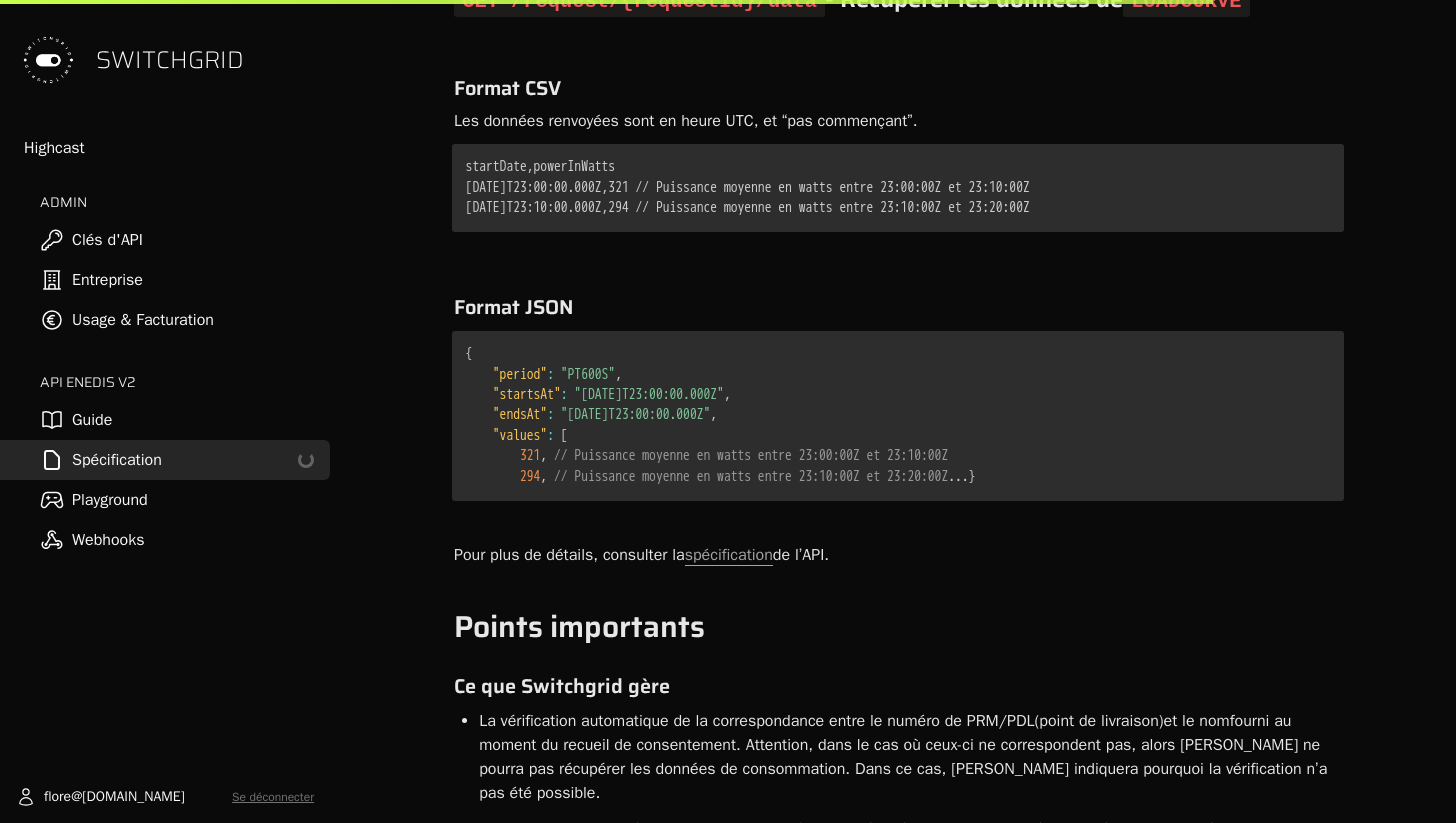scroll, scrollTop: 14225, scrollLeft: 0, axis: vertical 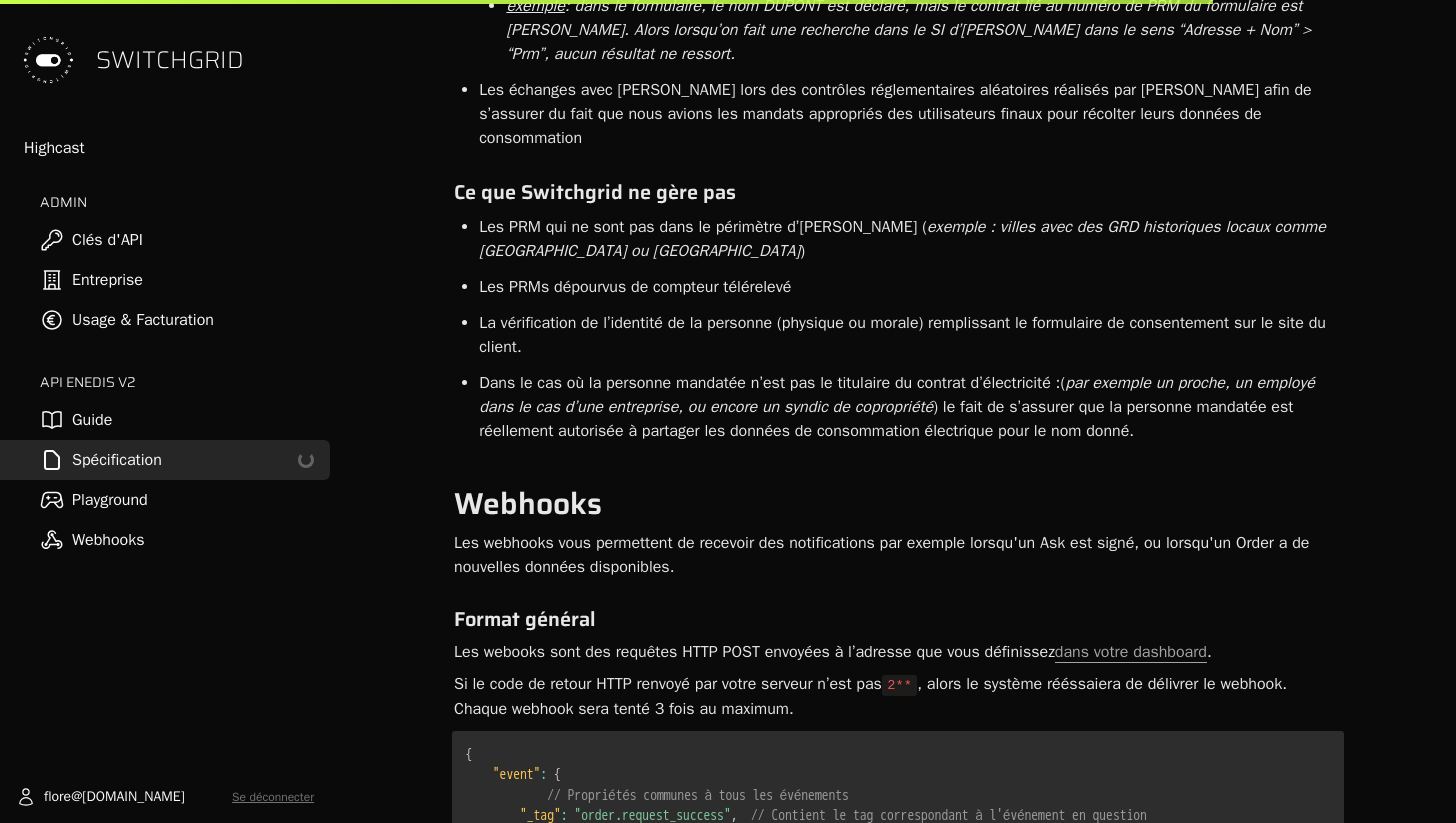 select on "**********" 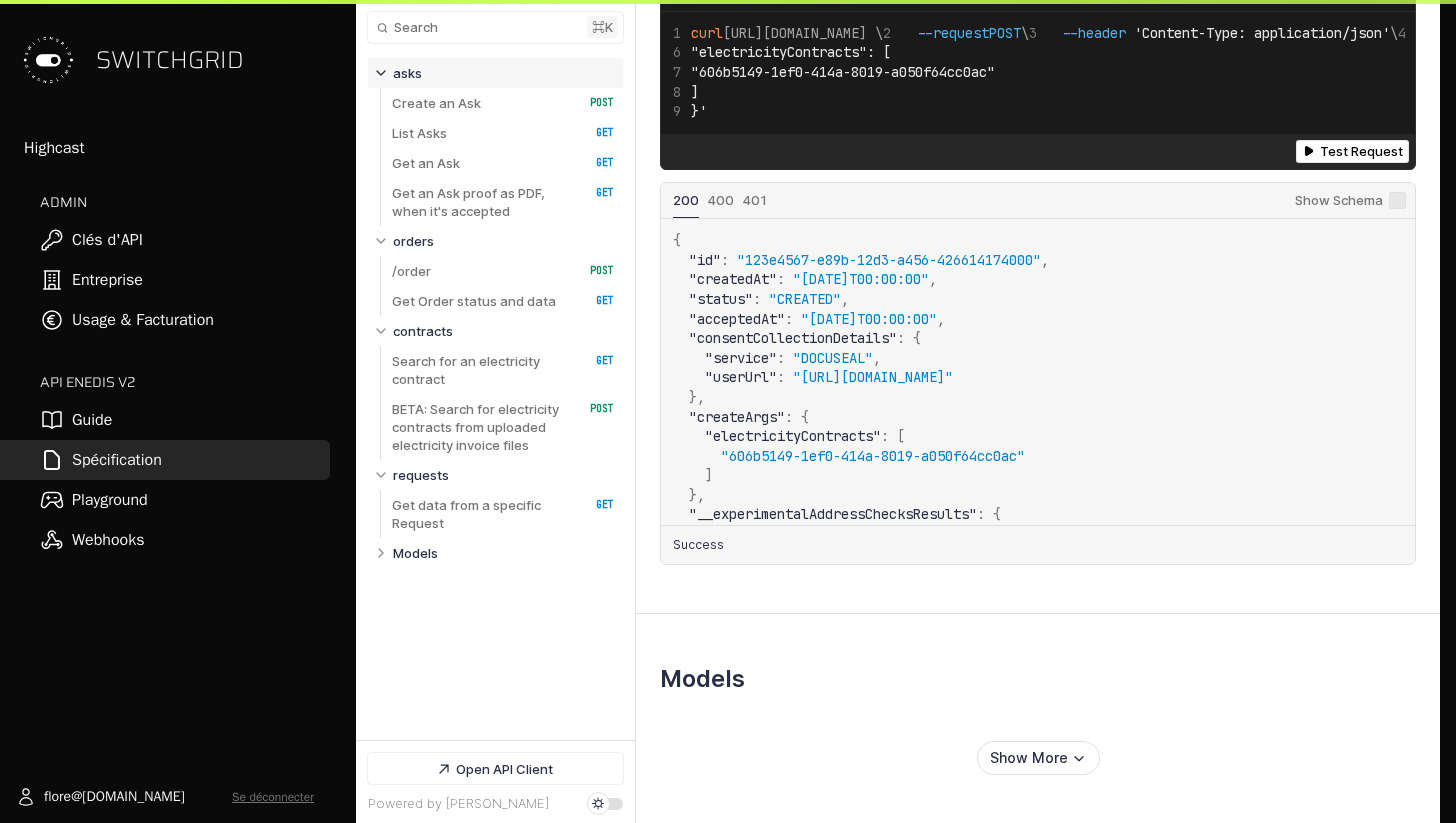 scroll, scrollTop: 0, scrollLeft: 0, axis: both 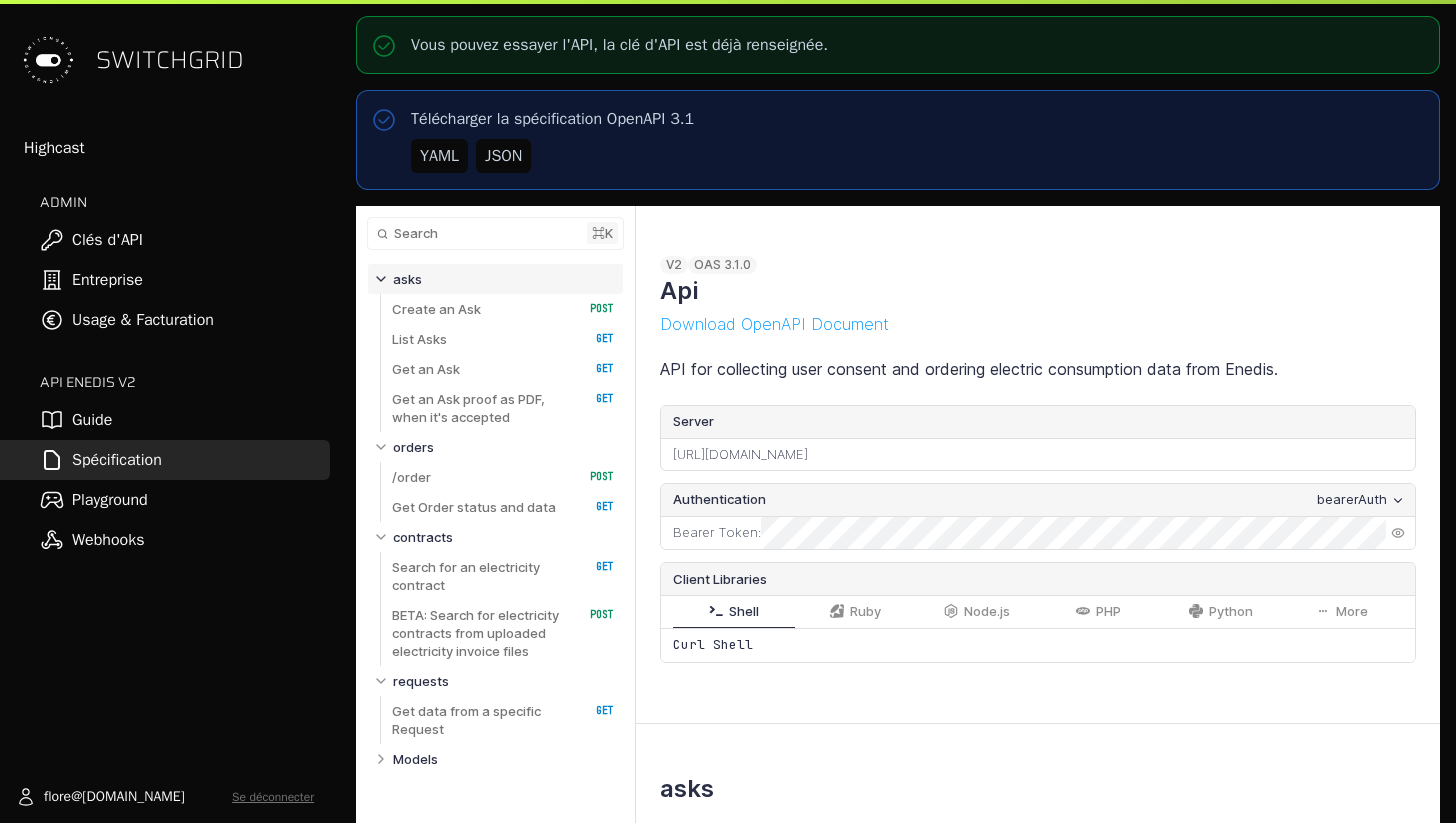 select on "**********" 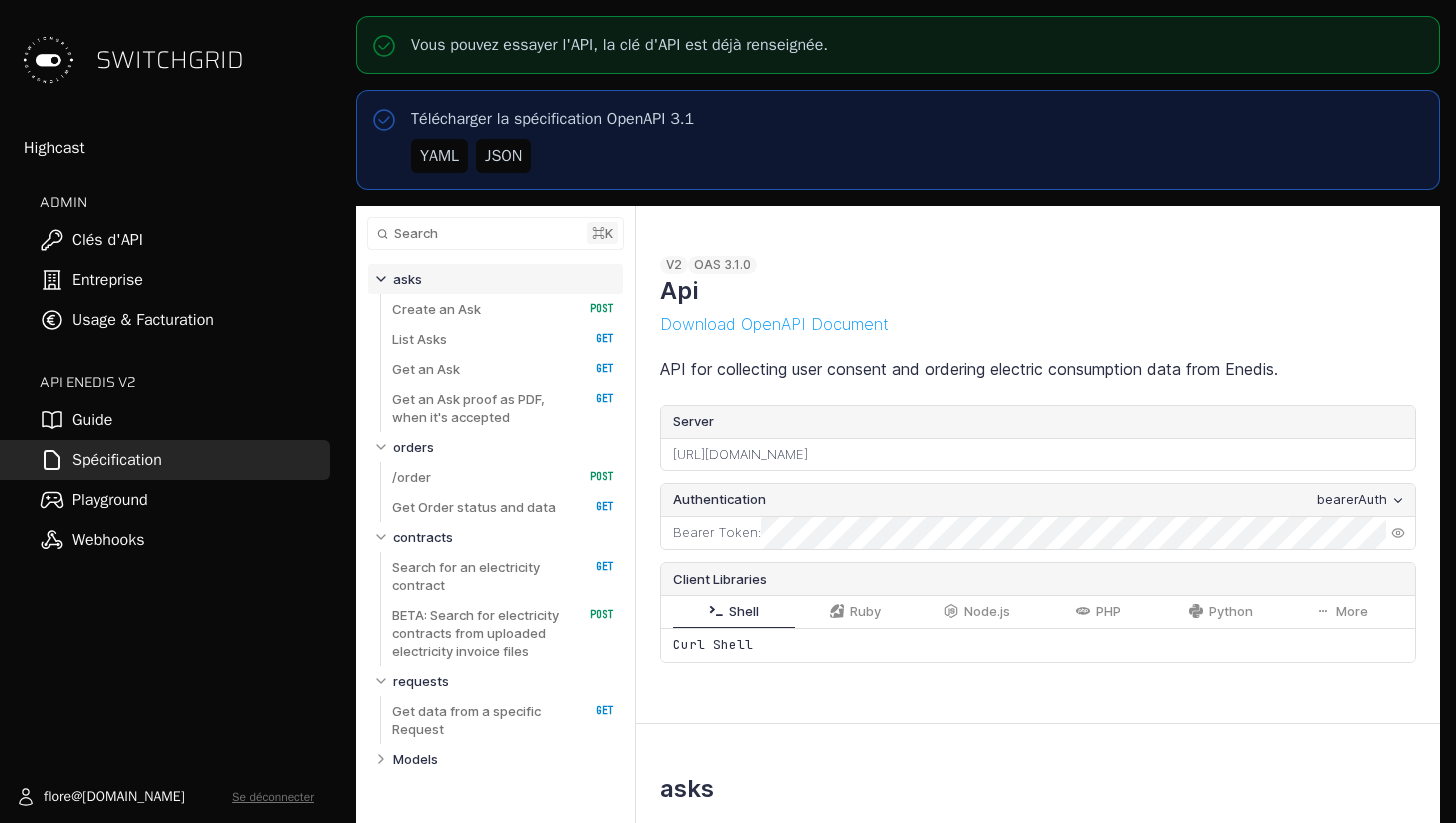 select on "**********" 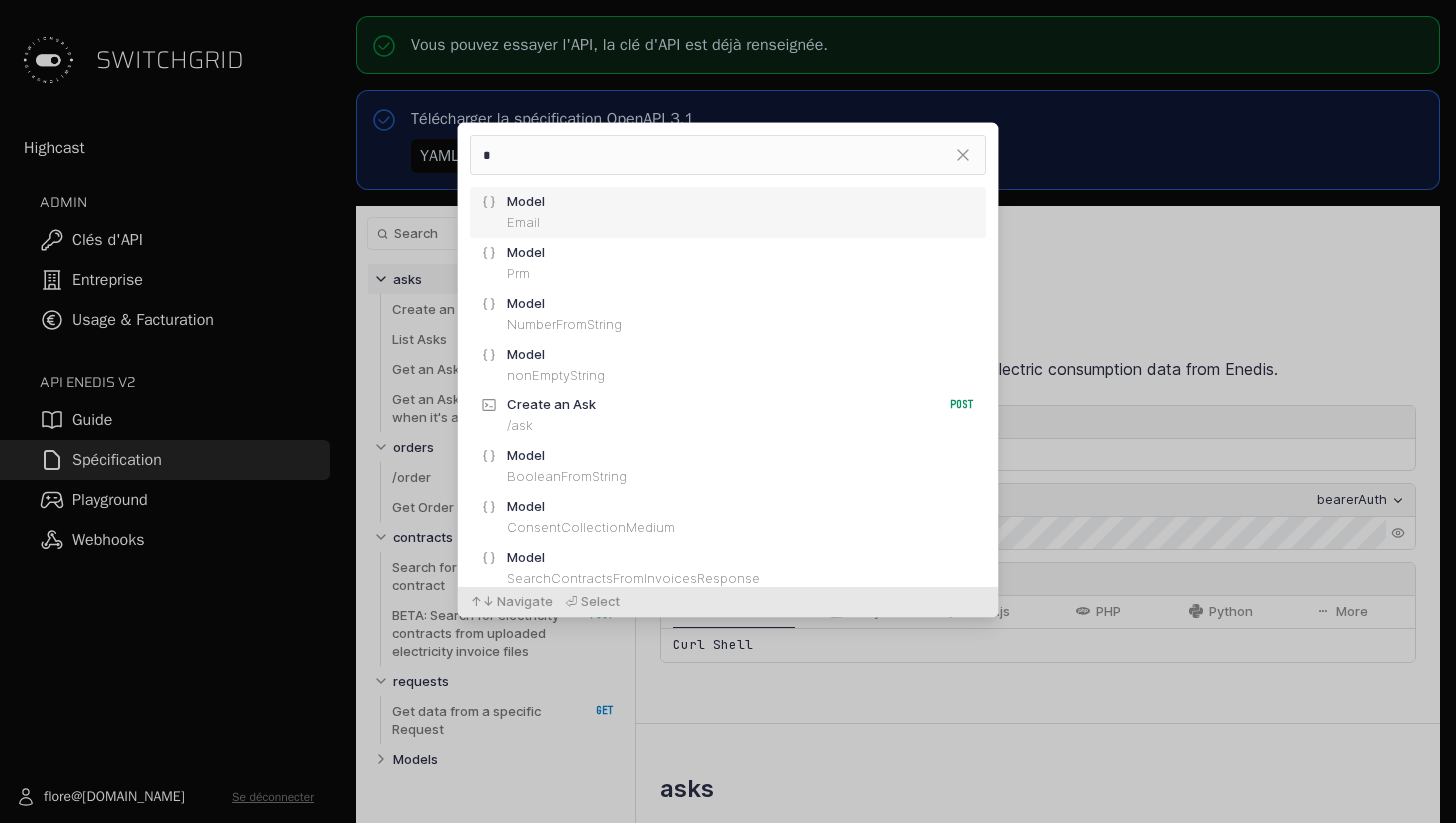 select on "**********" 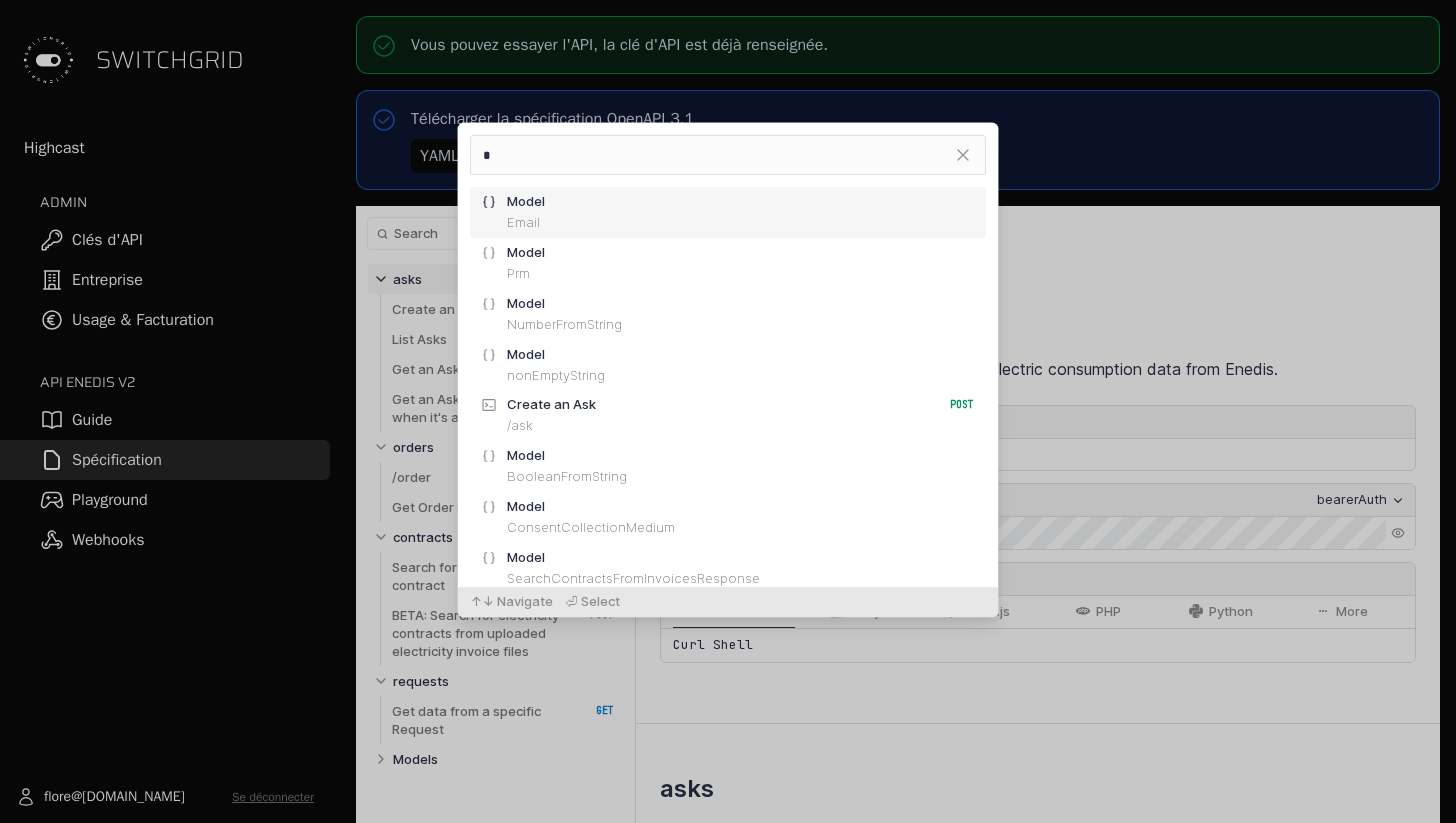 select on "**********" 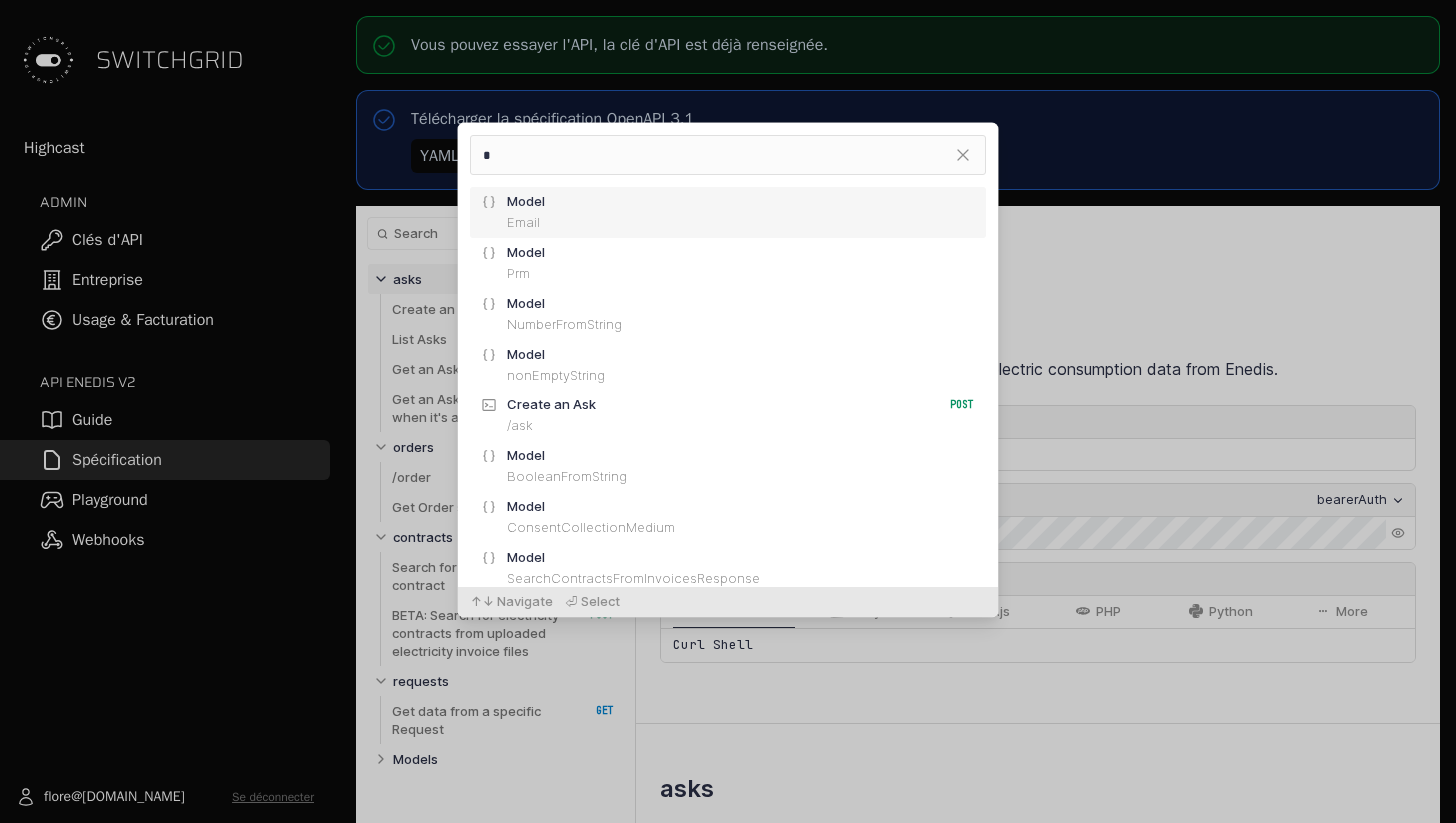 click on "* Clear Search" at bounding box center [728, 155] 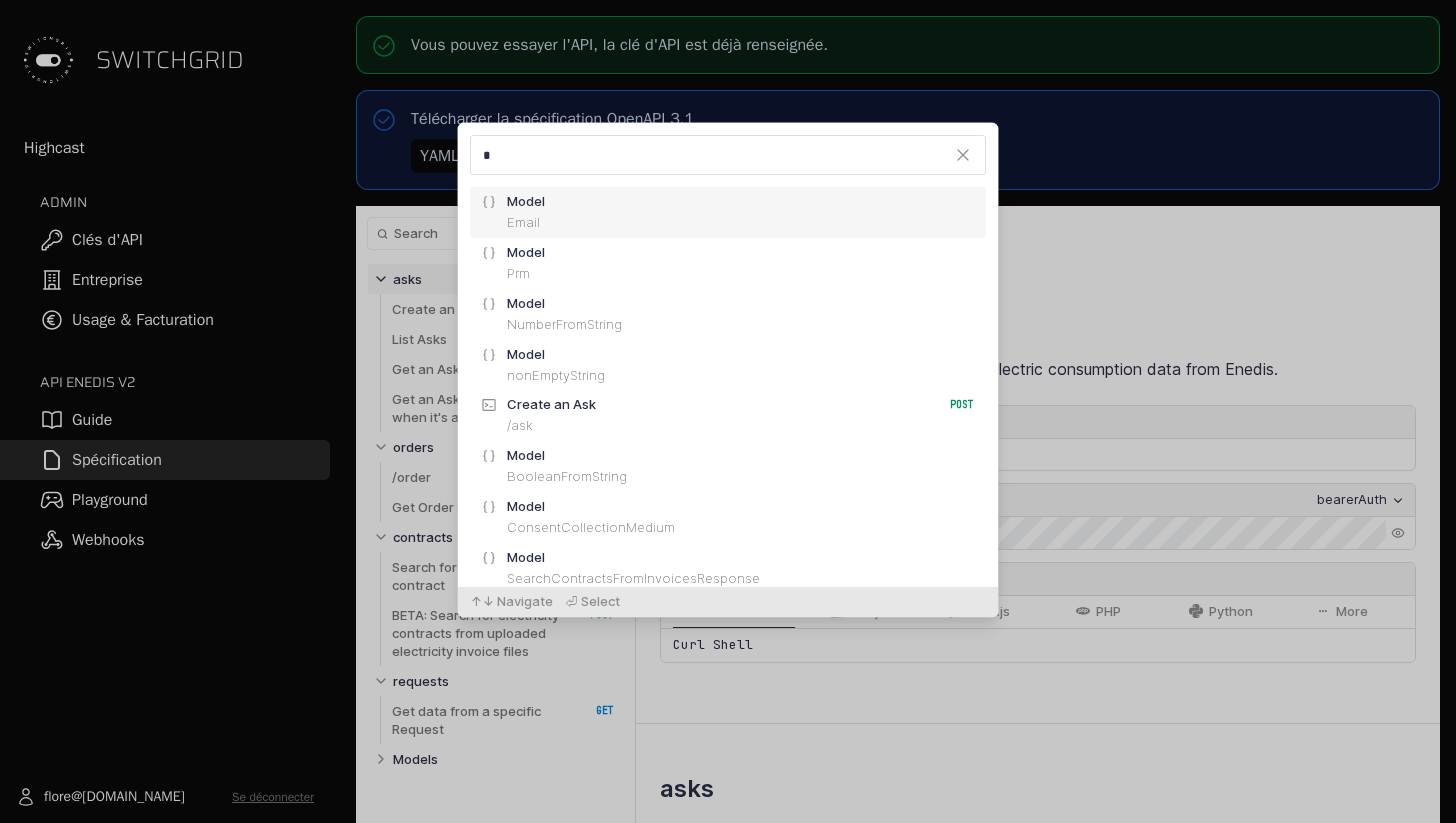 click on "*" at bounding box center (718, 156) 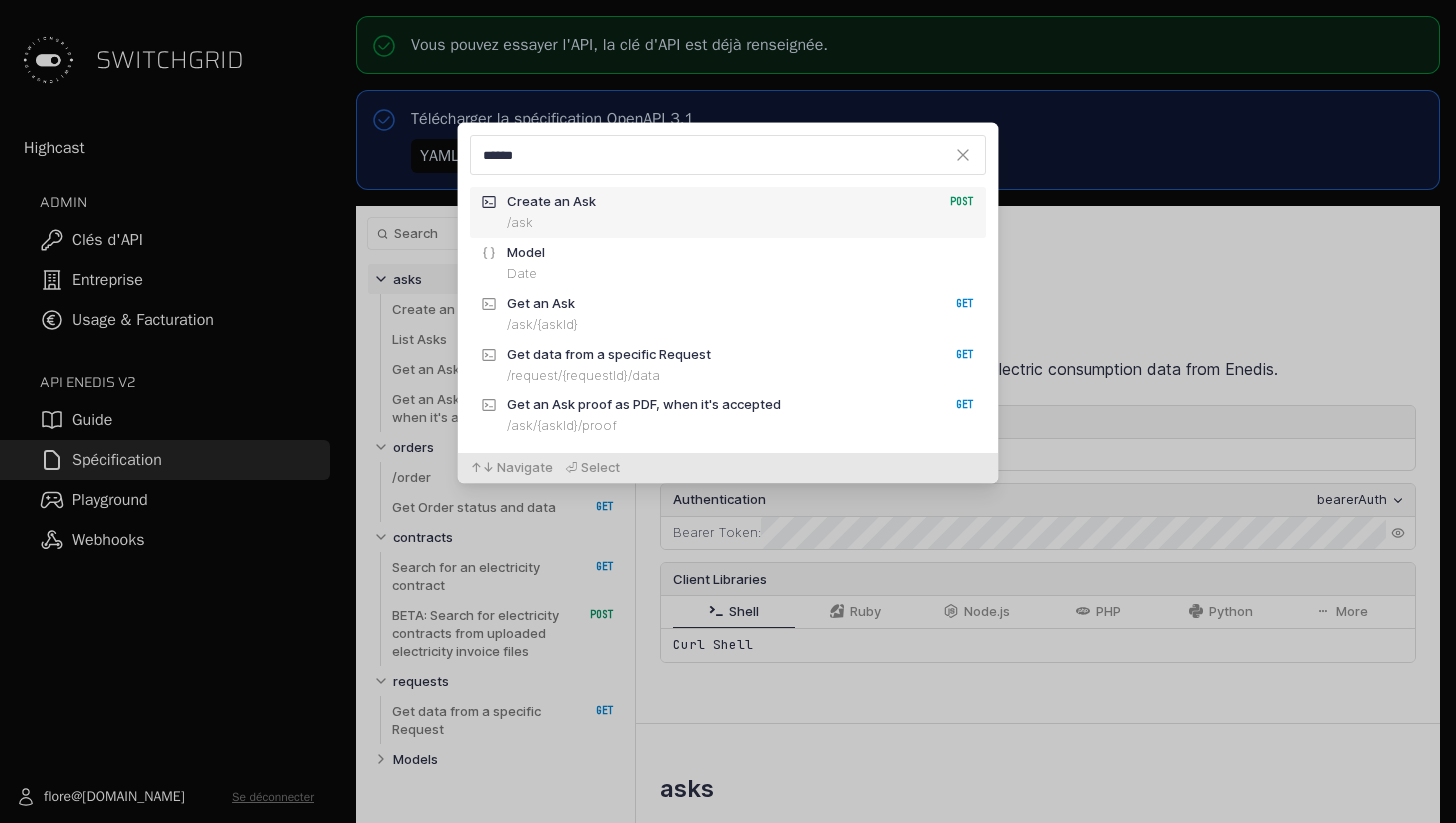 type on "******" 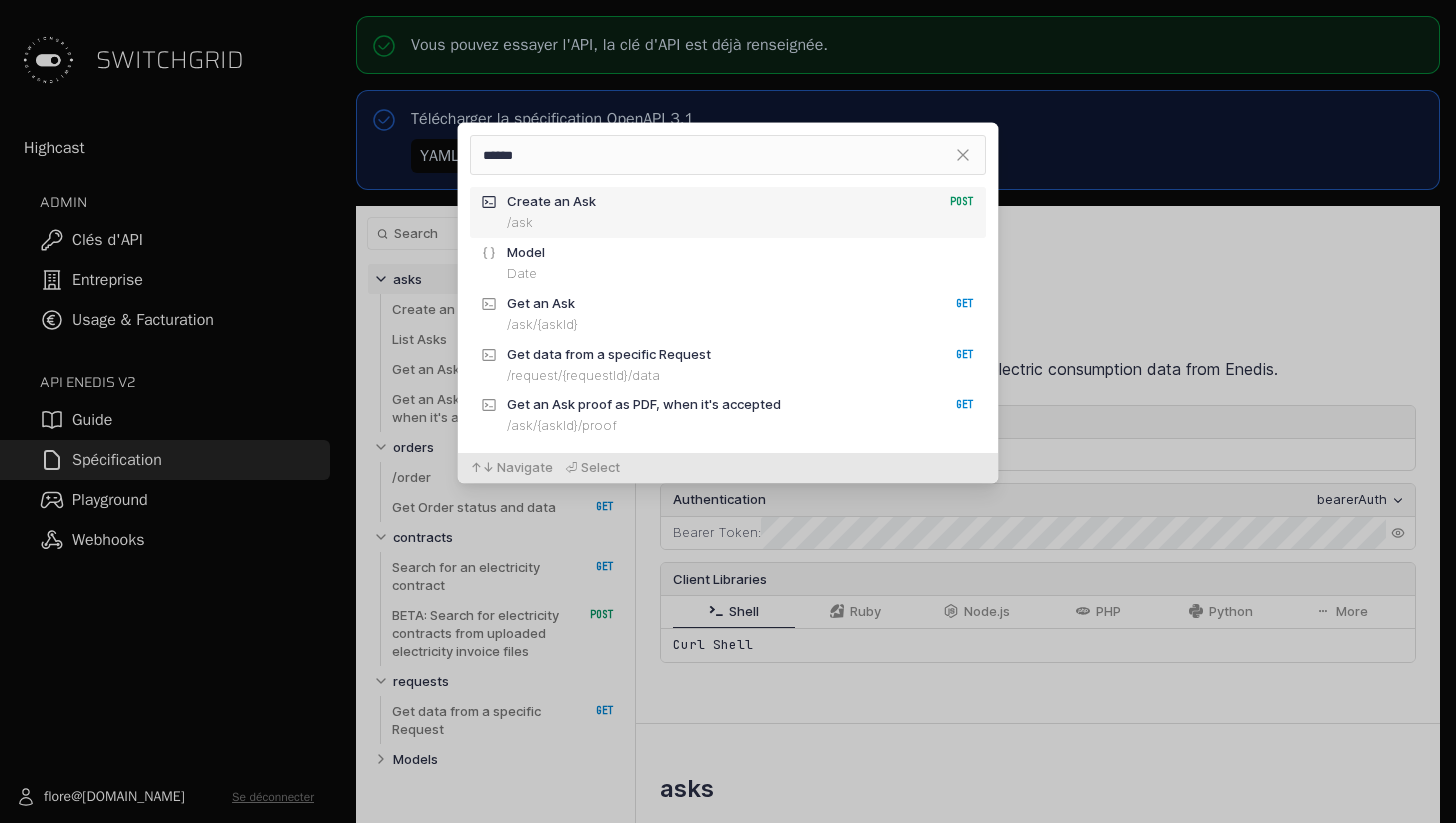 click on "Path:   /ask" at bounding box center [740, 223] 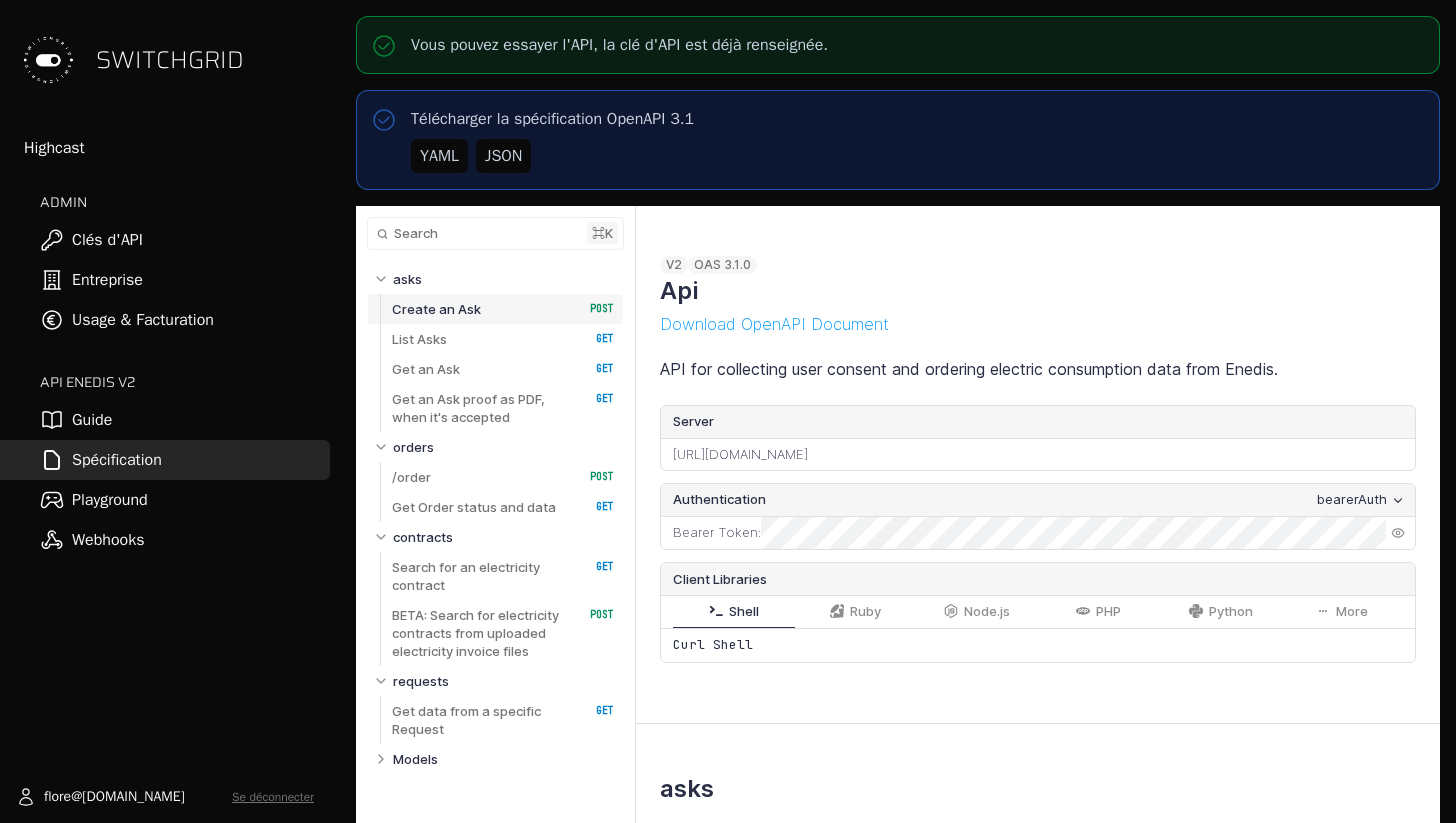 scroll, scrollTop: 13402, scrollLeft: 0, axis: vertical 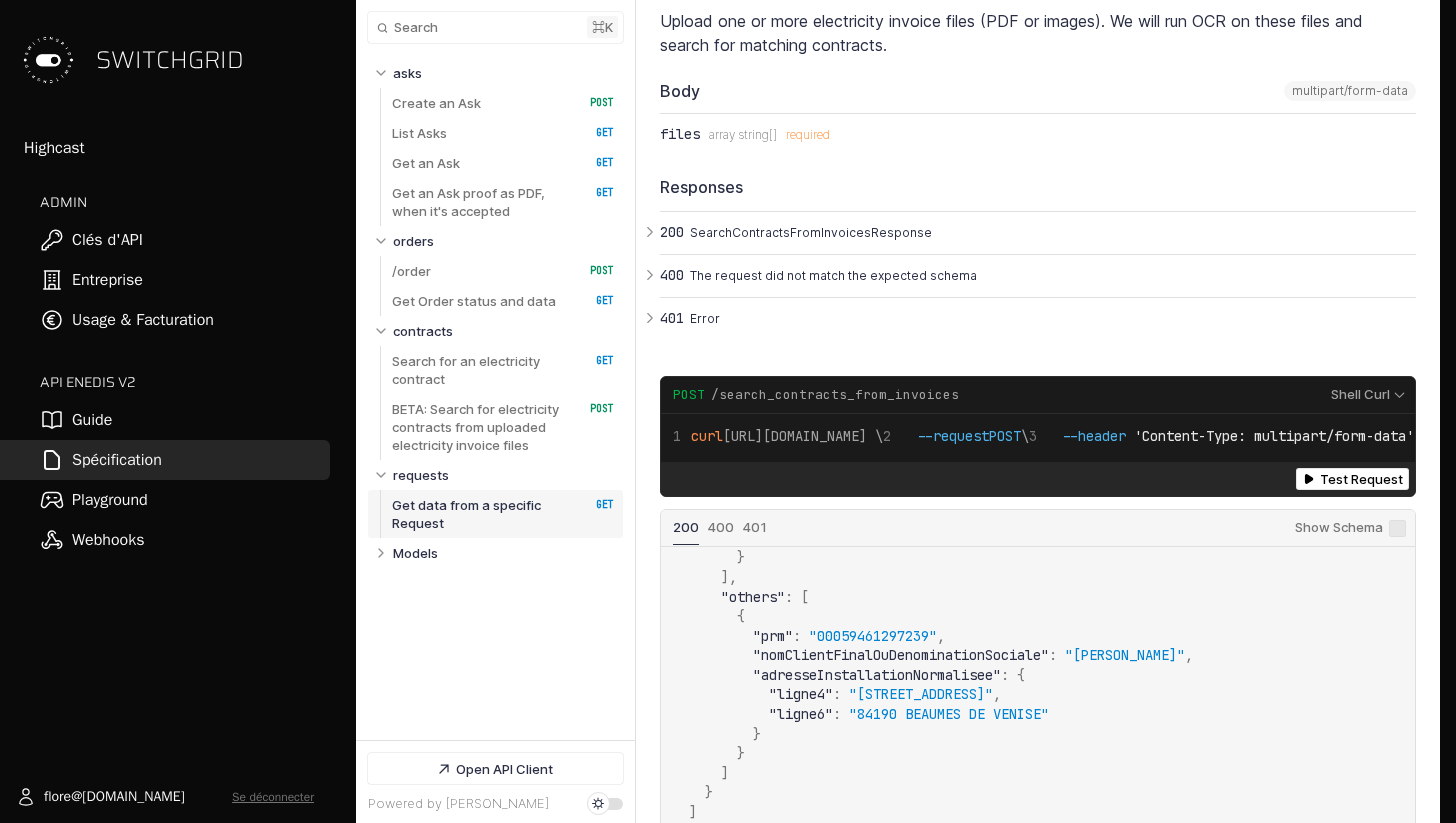 click on "Open Search  Search  Keyboard Shortcut: ⌘  k" at bounding box center [507, 27] 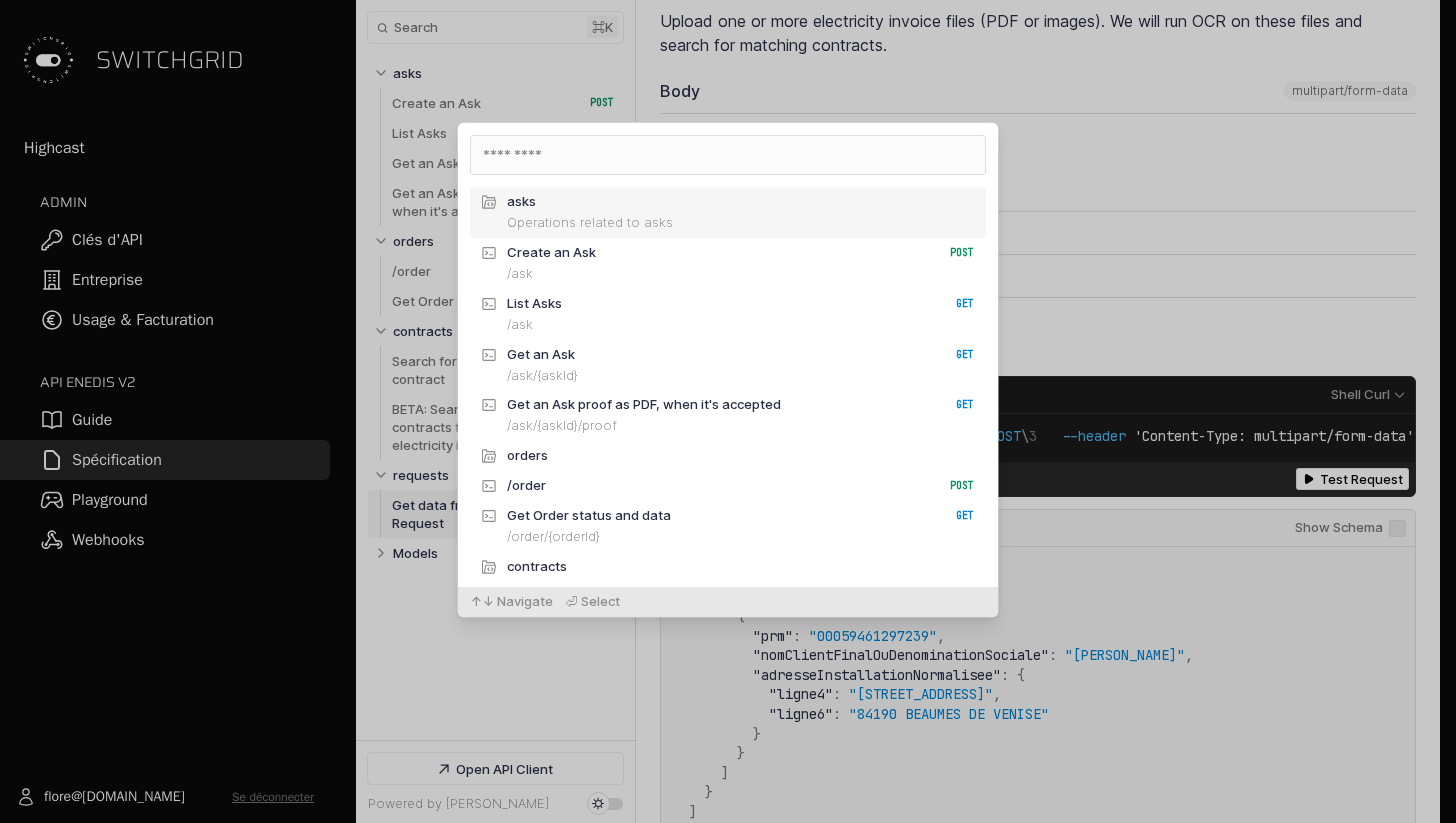 type on "**********" 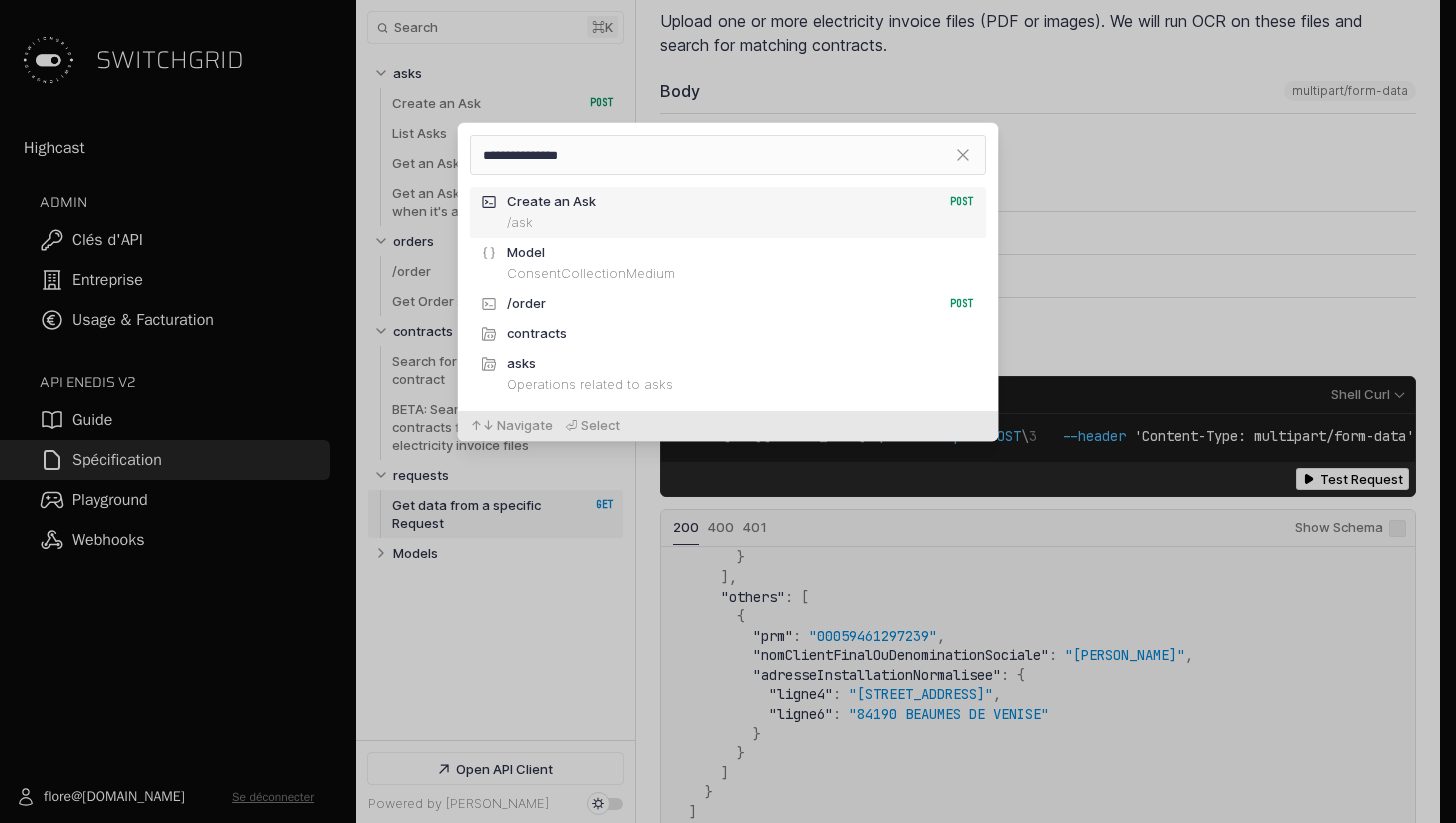 click on "Request:    Create an Ask  ," at bounding box center [717, 202] 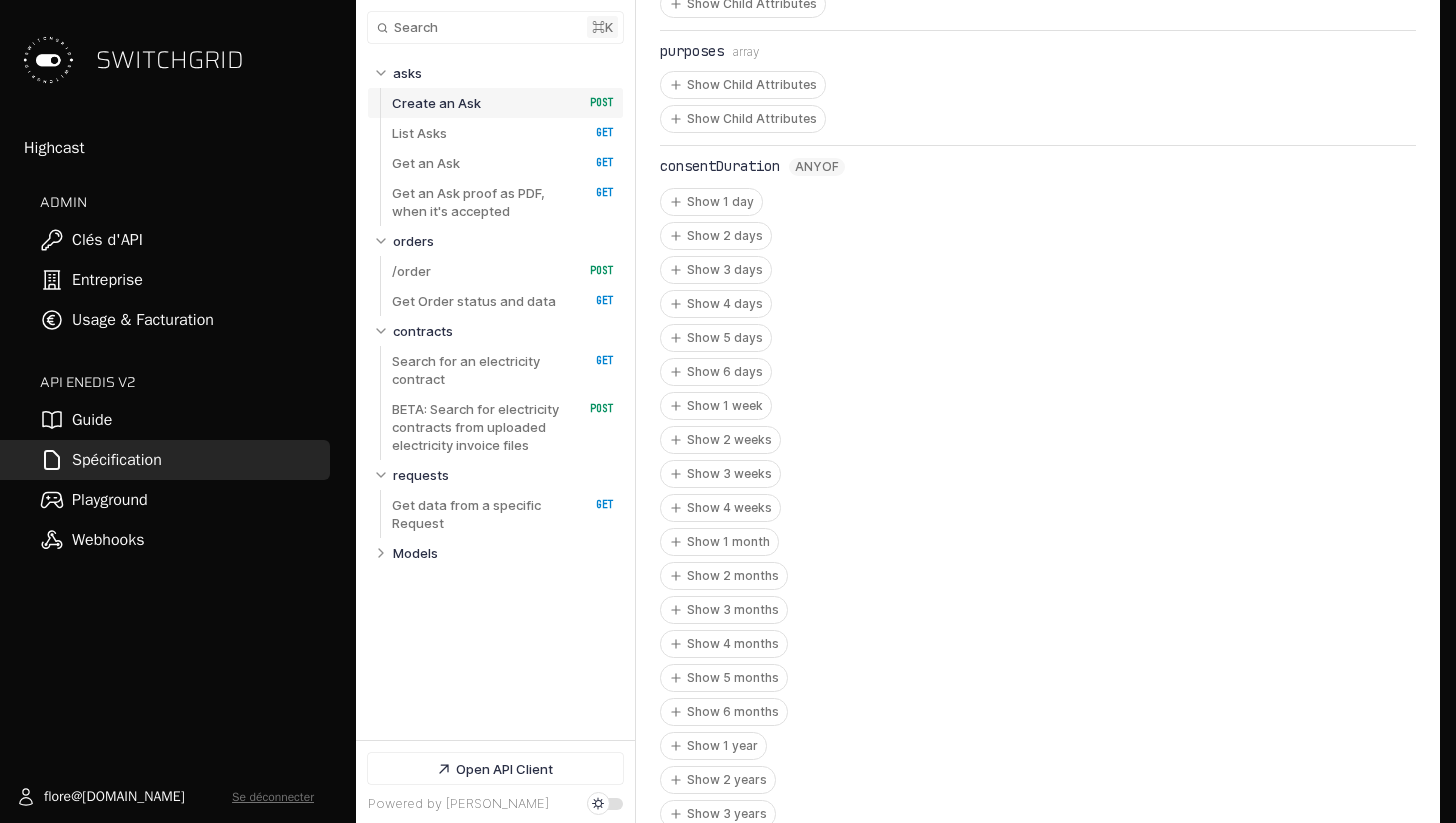 scroll, scrollTop: 2171, scrollLeft: 0, axis: vertical 